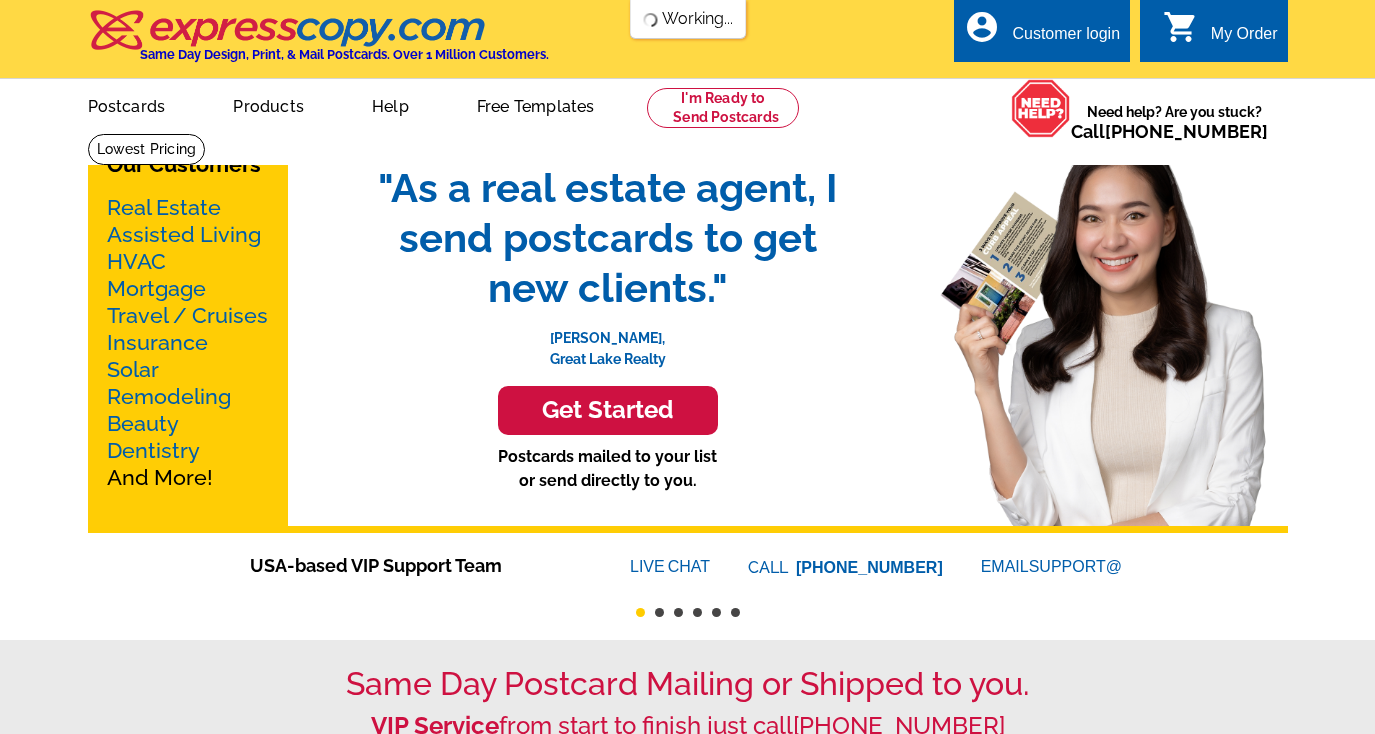 scroll, scrollTop: 4, scrollLeft: 0, axis: vertical 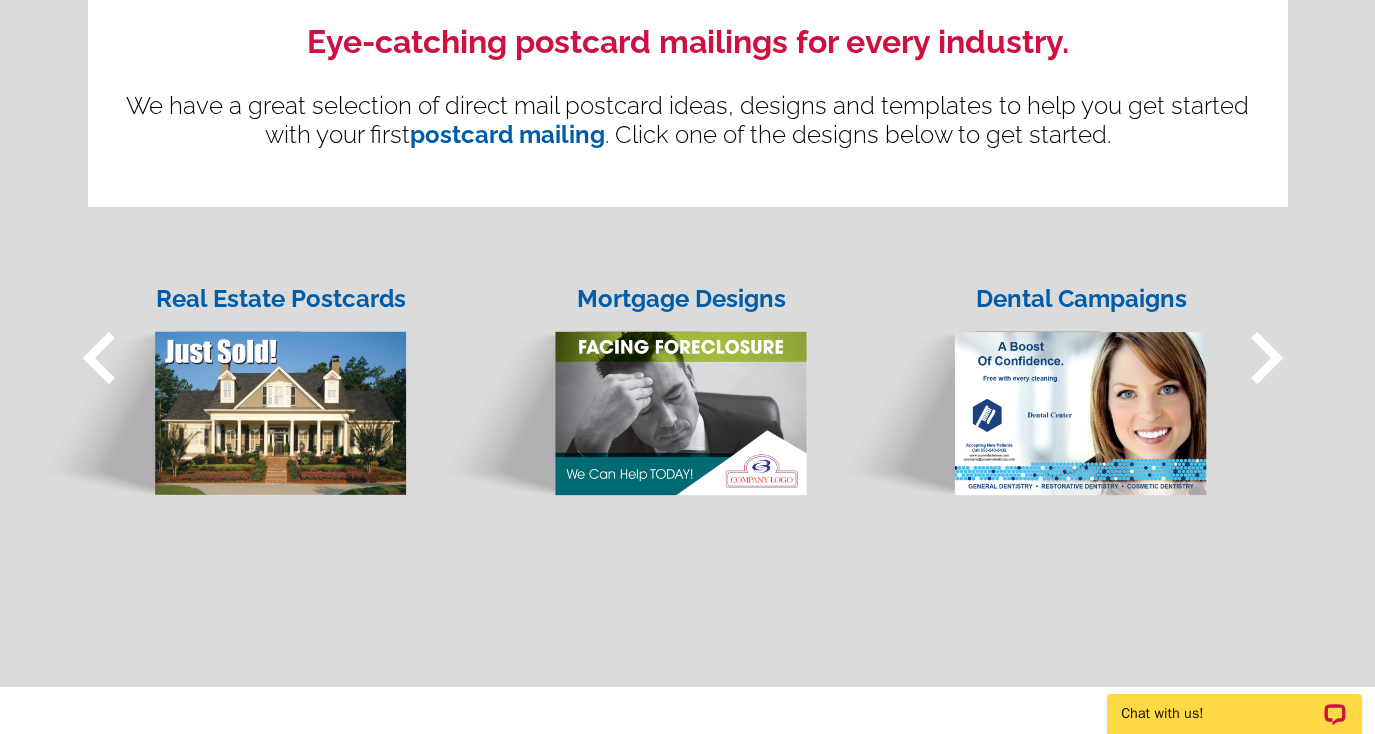 click at bounding box center (617, 395) 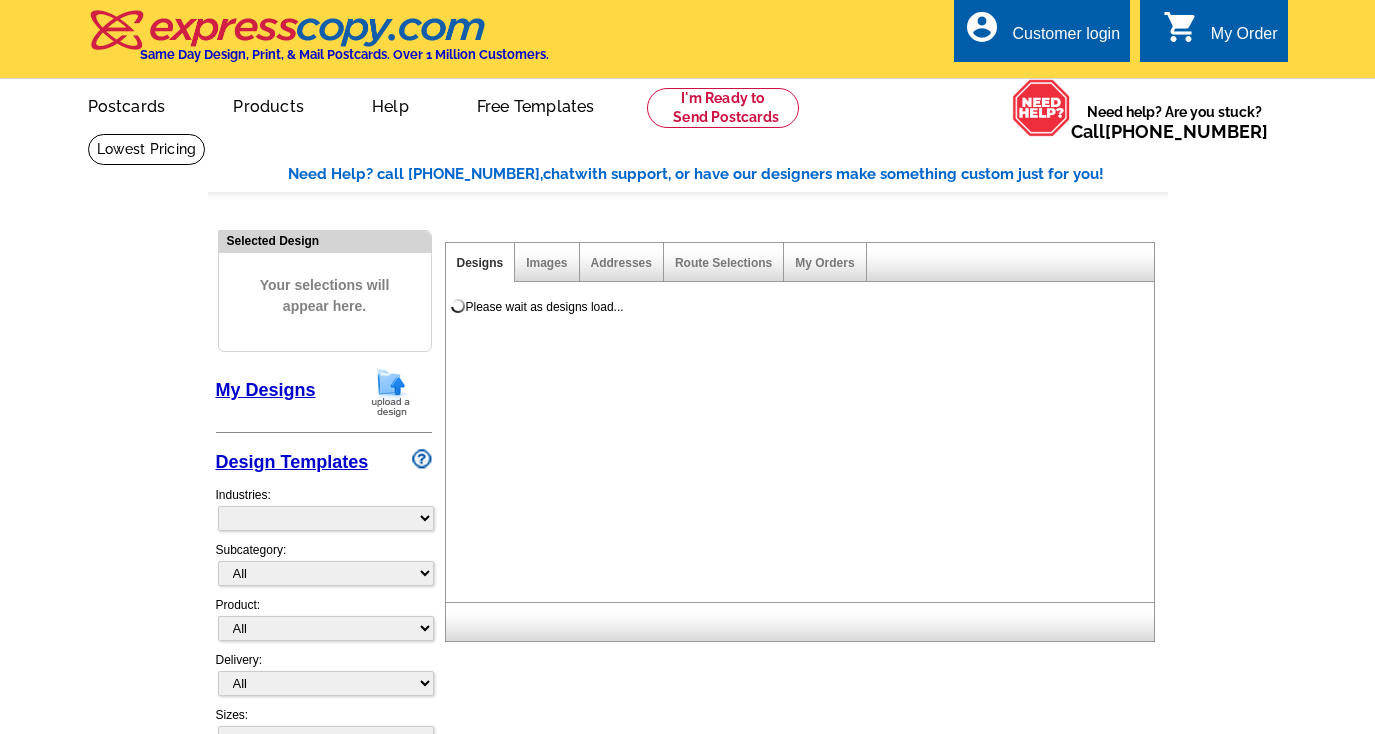 scroll, scrollTop: 0, scrollLeft: 0, axis: both 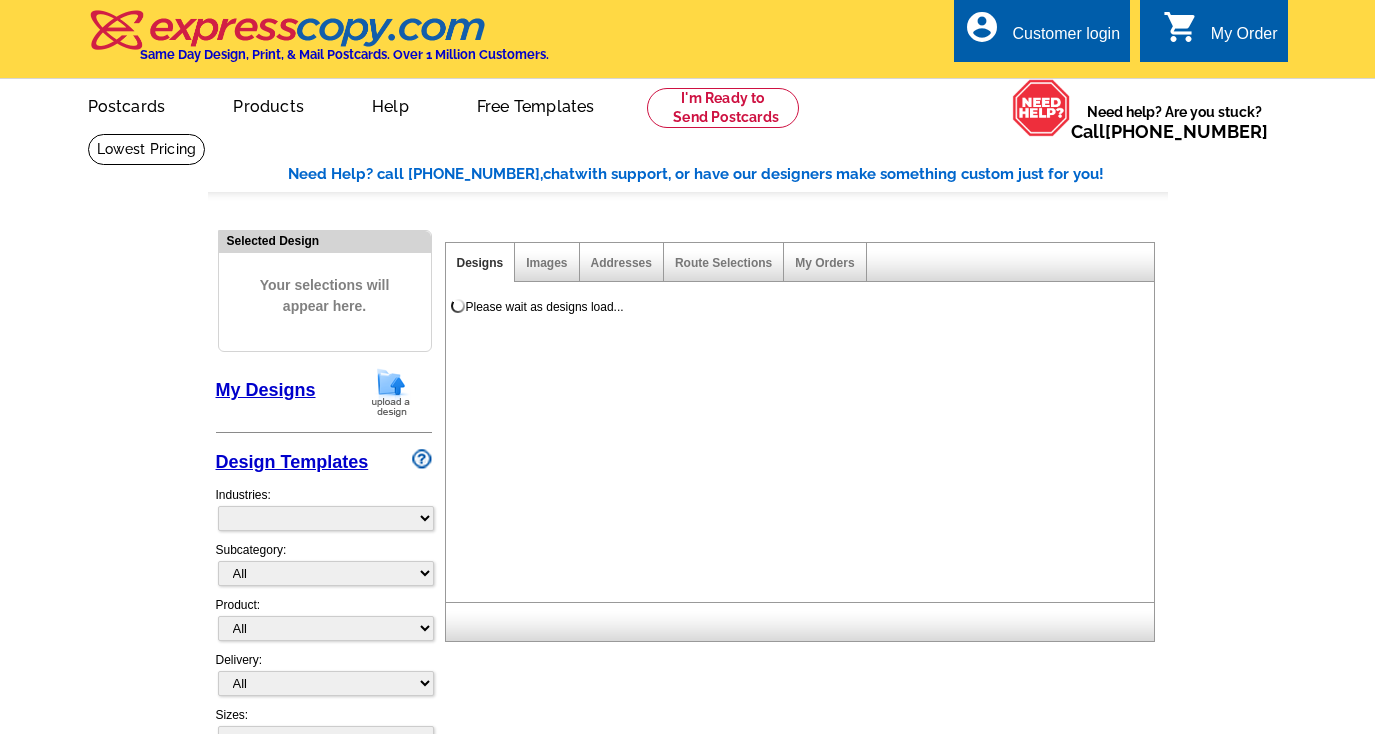 select on "774" 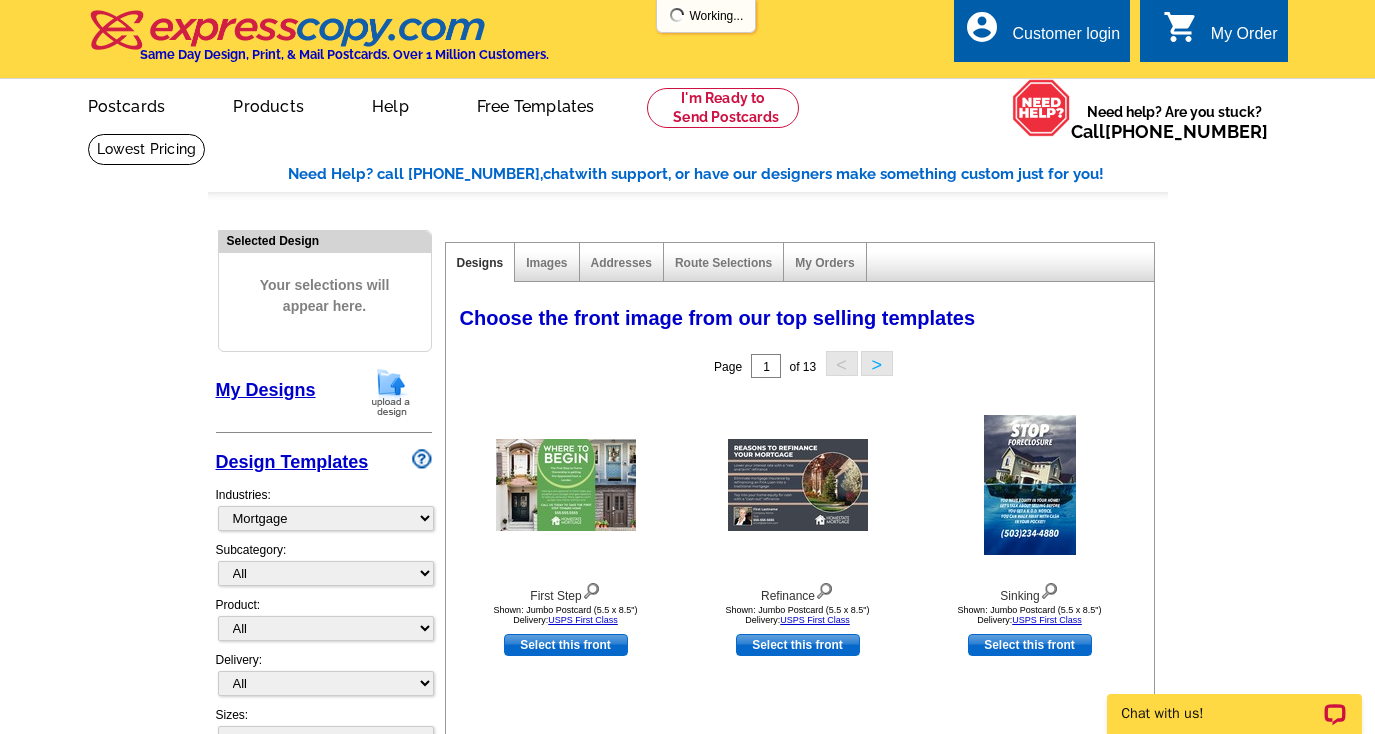 scroll, scrollTop: 0, scrollLeft: 0, axis: both 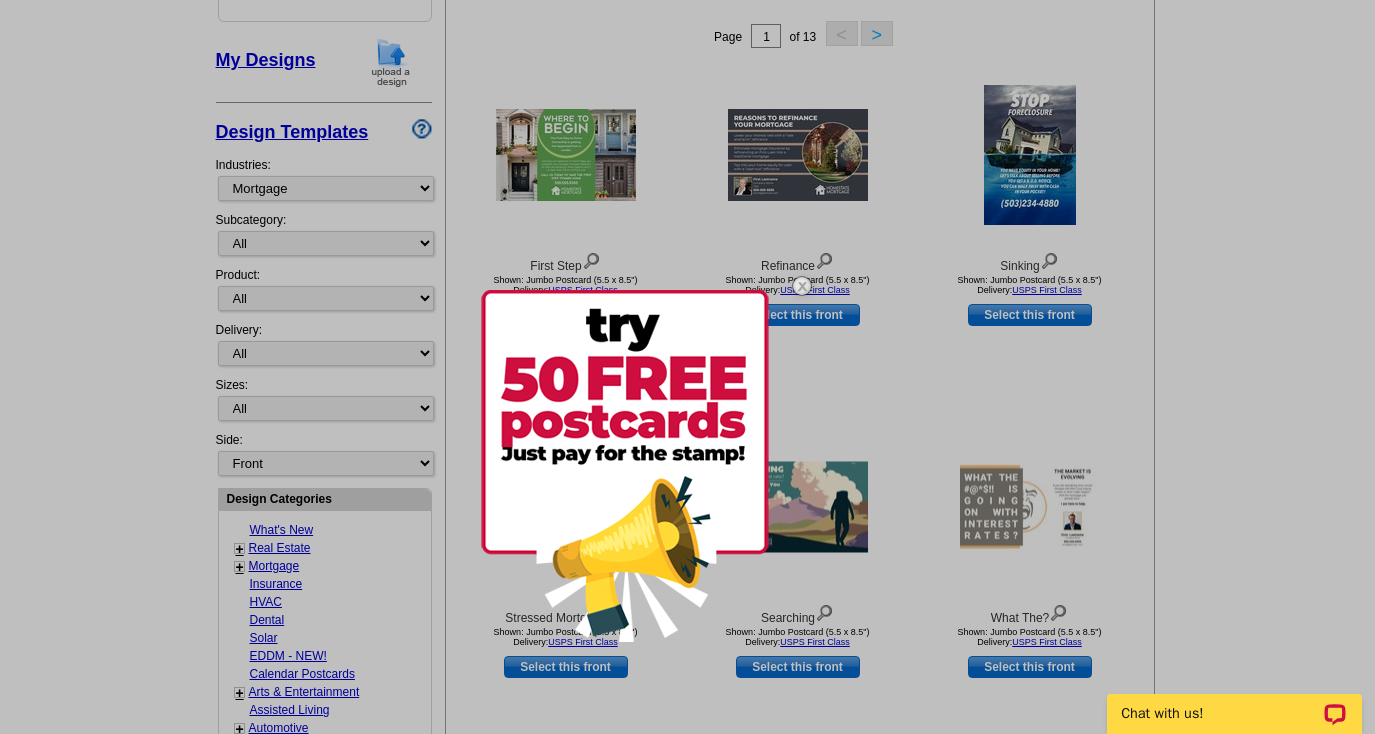 click at bounding box center [687, 367] 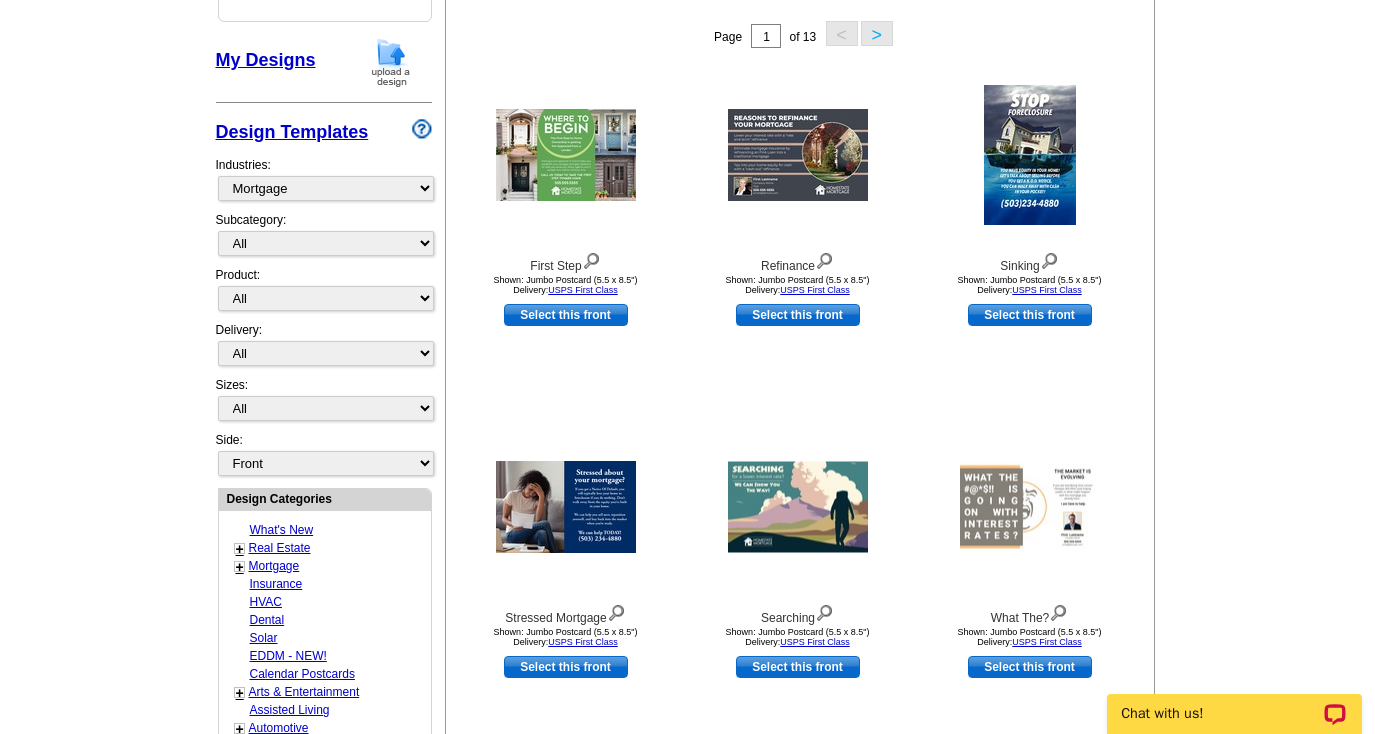 click on "Select this front" at bounding box center (798, 315) 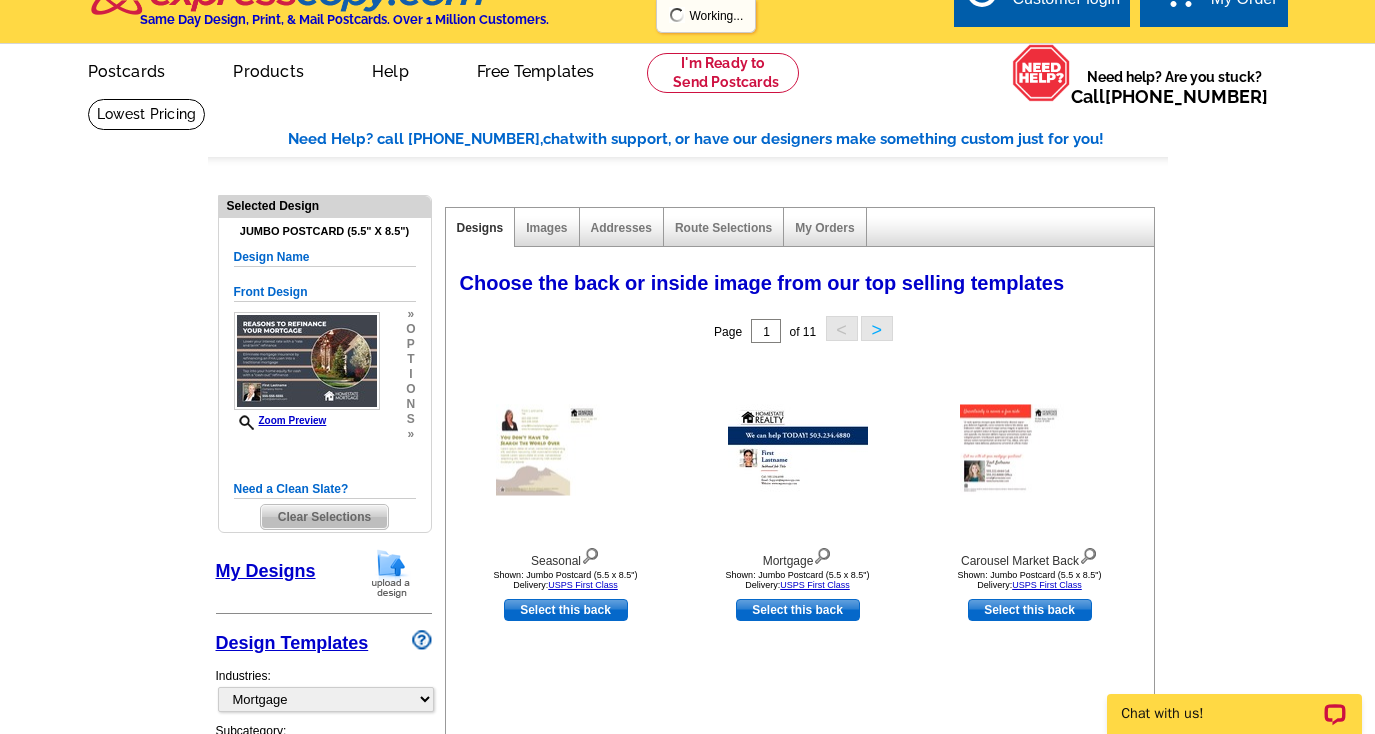 scroll, scrollTop: 38, scrollLeft: 0, axis: vertical 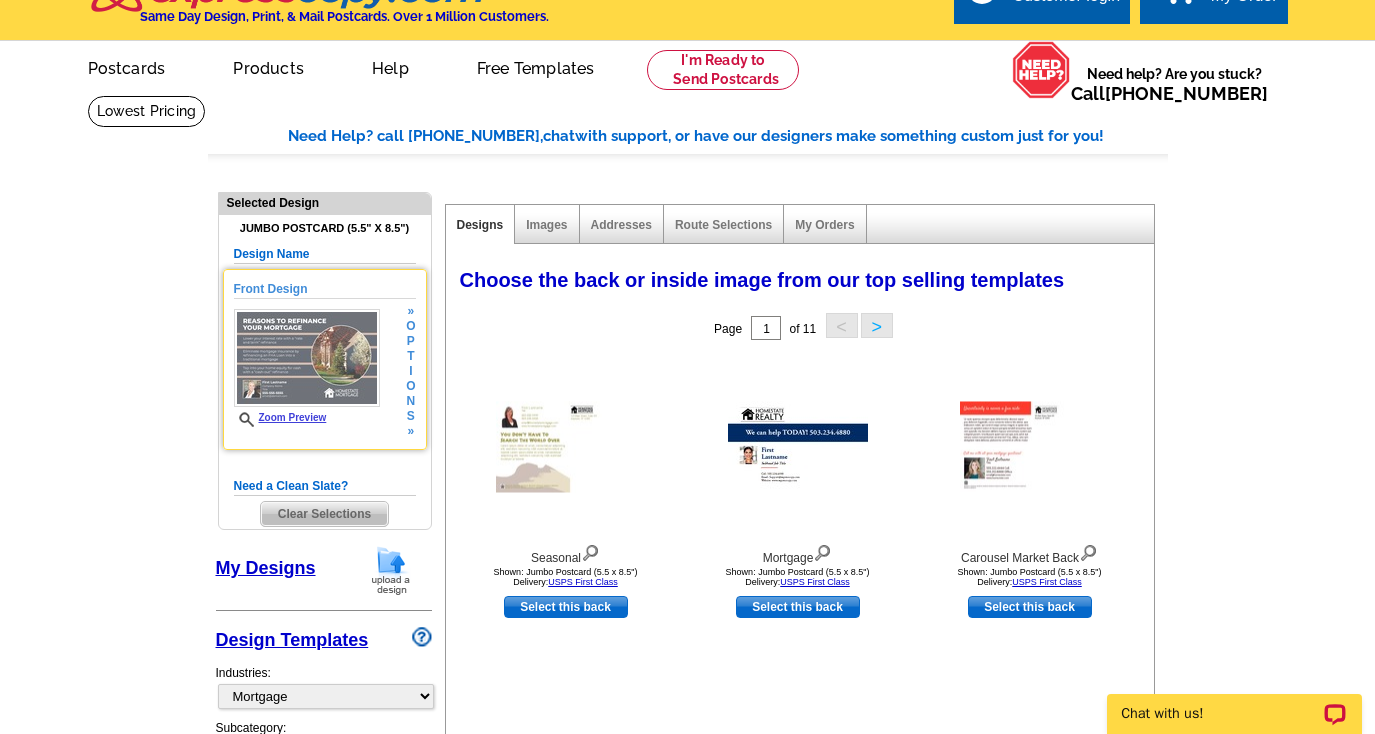 click at bounding box center [307, 358] 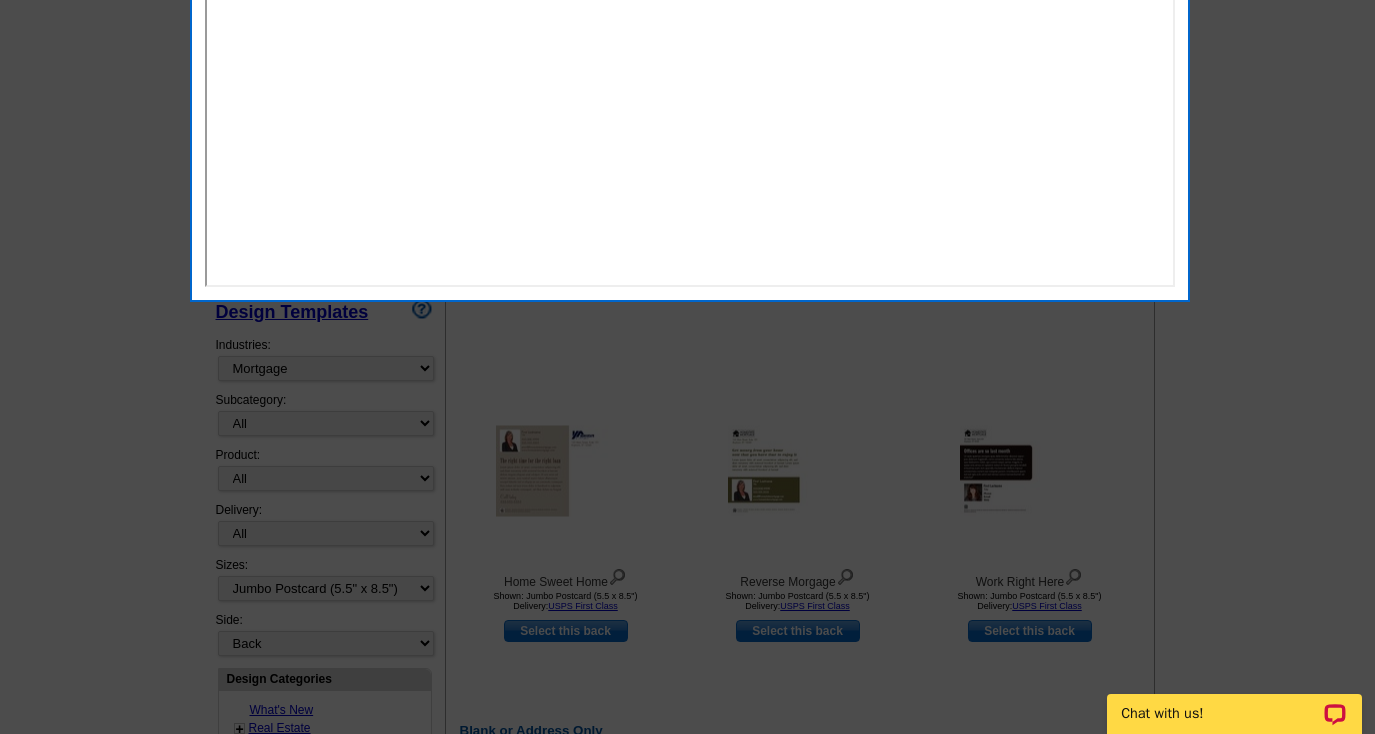 scroll, scrollTop: 38, scrollLeft: 0, axis: vertical 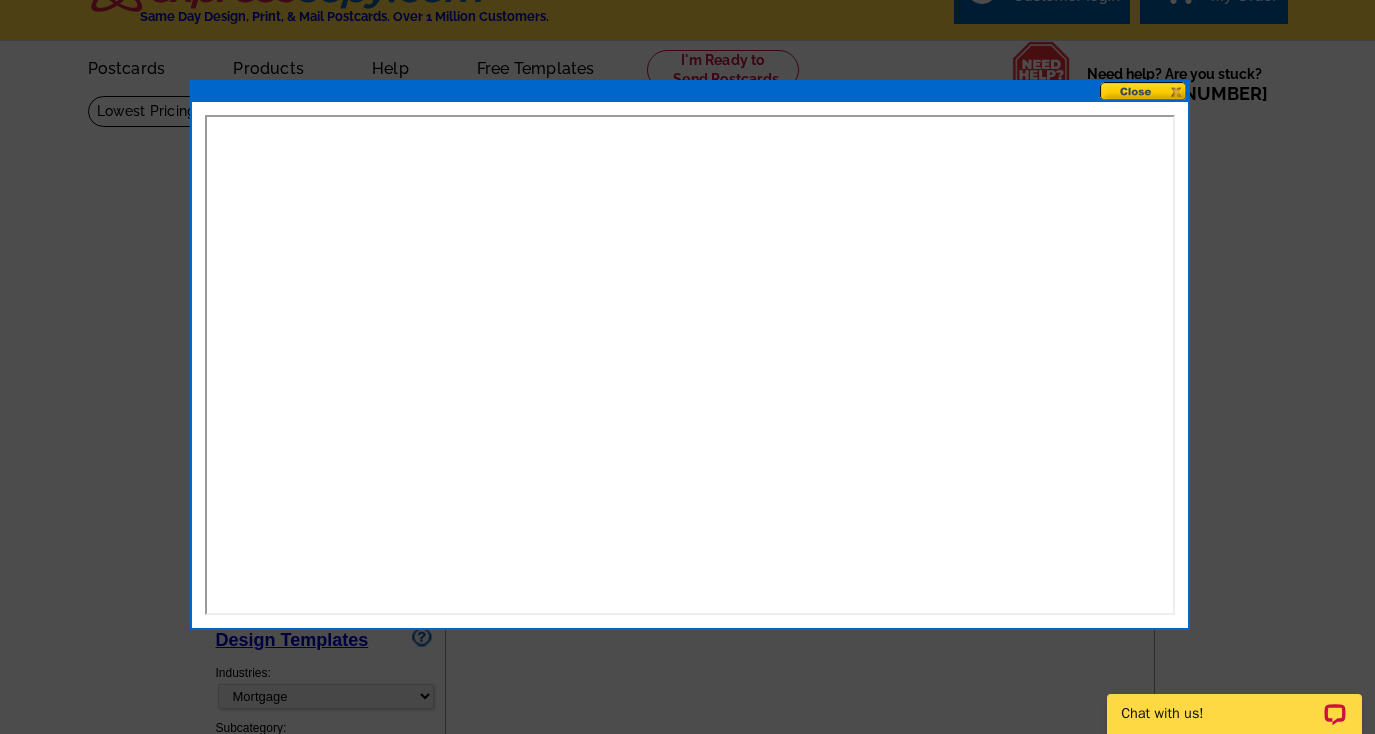 click at bounding box center (1144, 91) 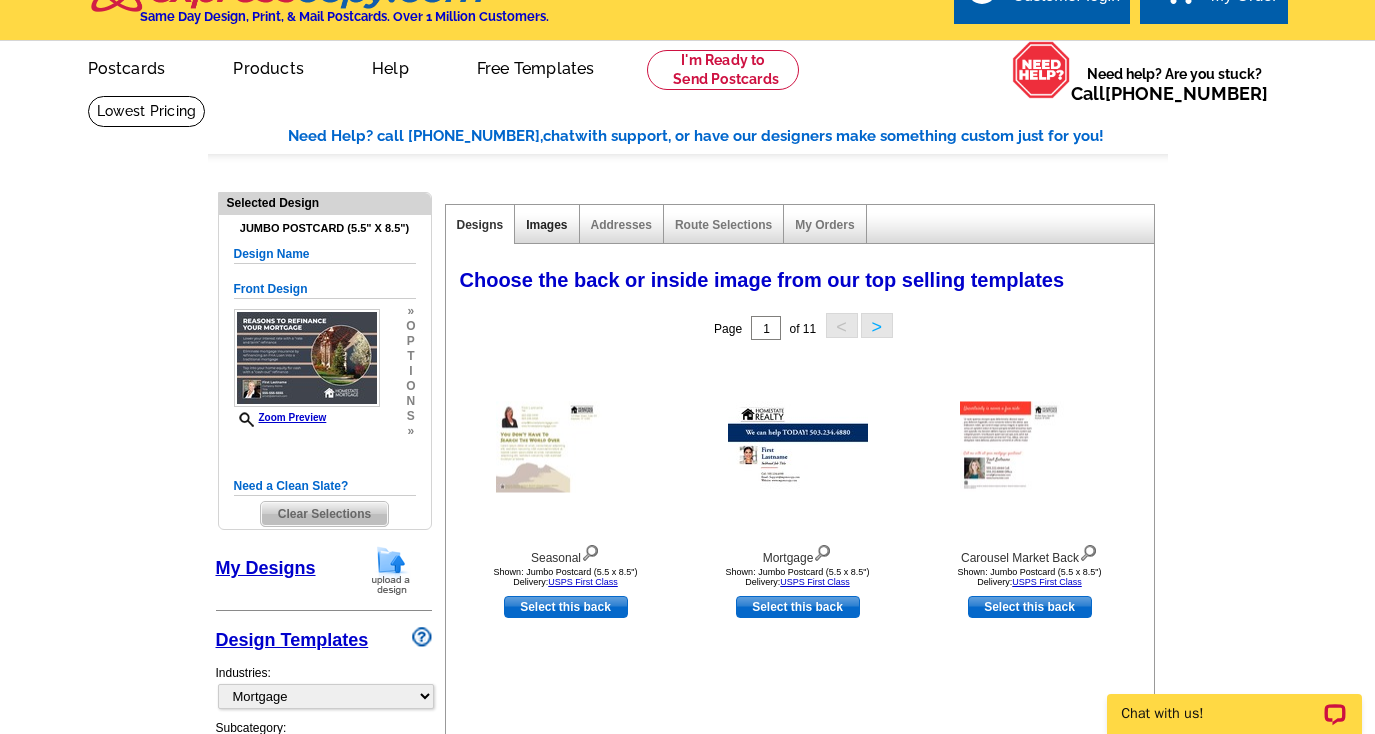 click on "Images" at bounding box center (546, 225) 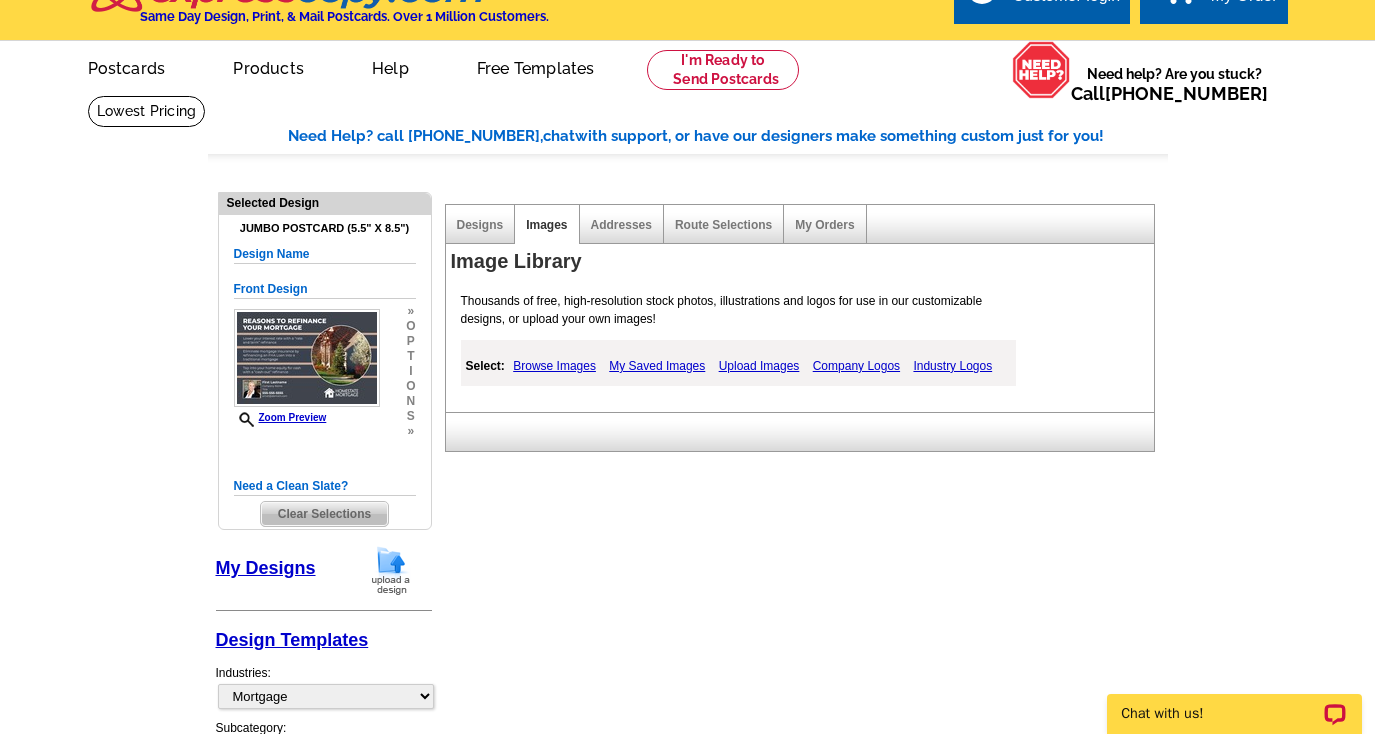 click on "Browse Images" at bounding box center [554, 366] 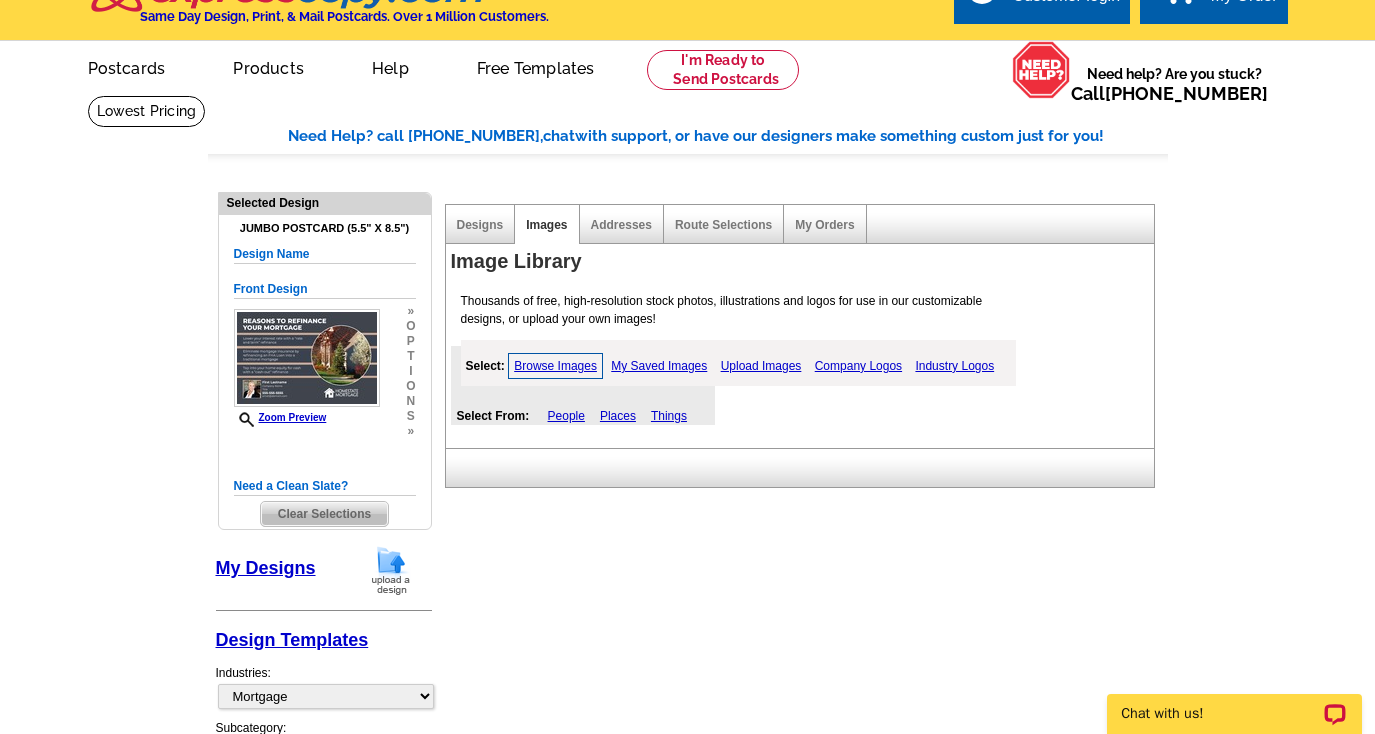 click on "Browse Images" at bounding box center [555, 366] 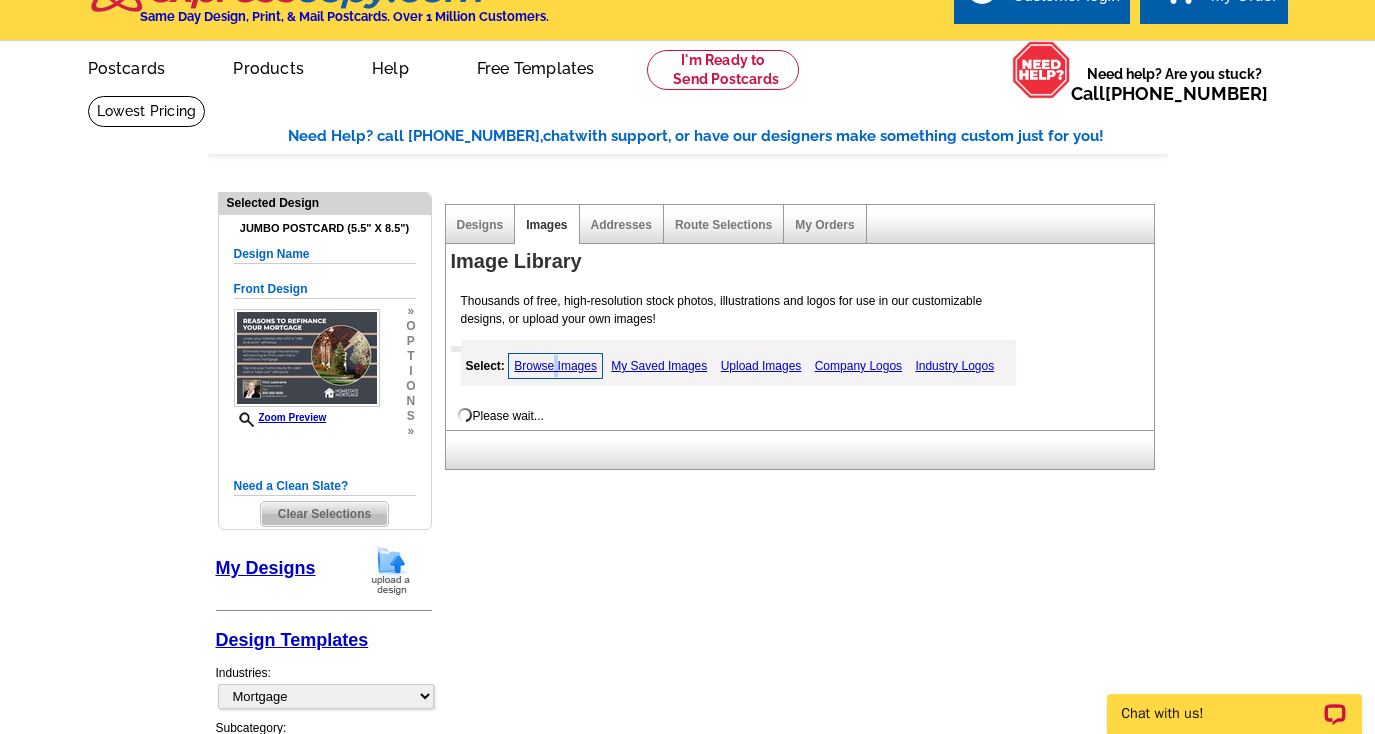 click on "Browse Images" at bounding box center [555, 366] 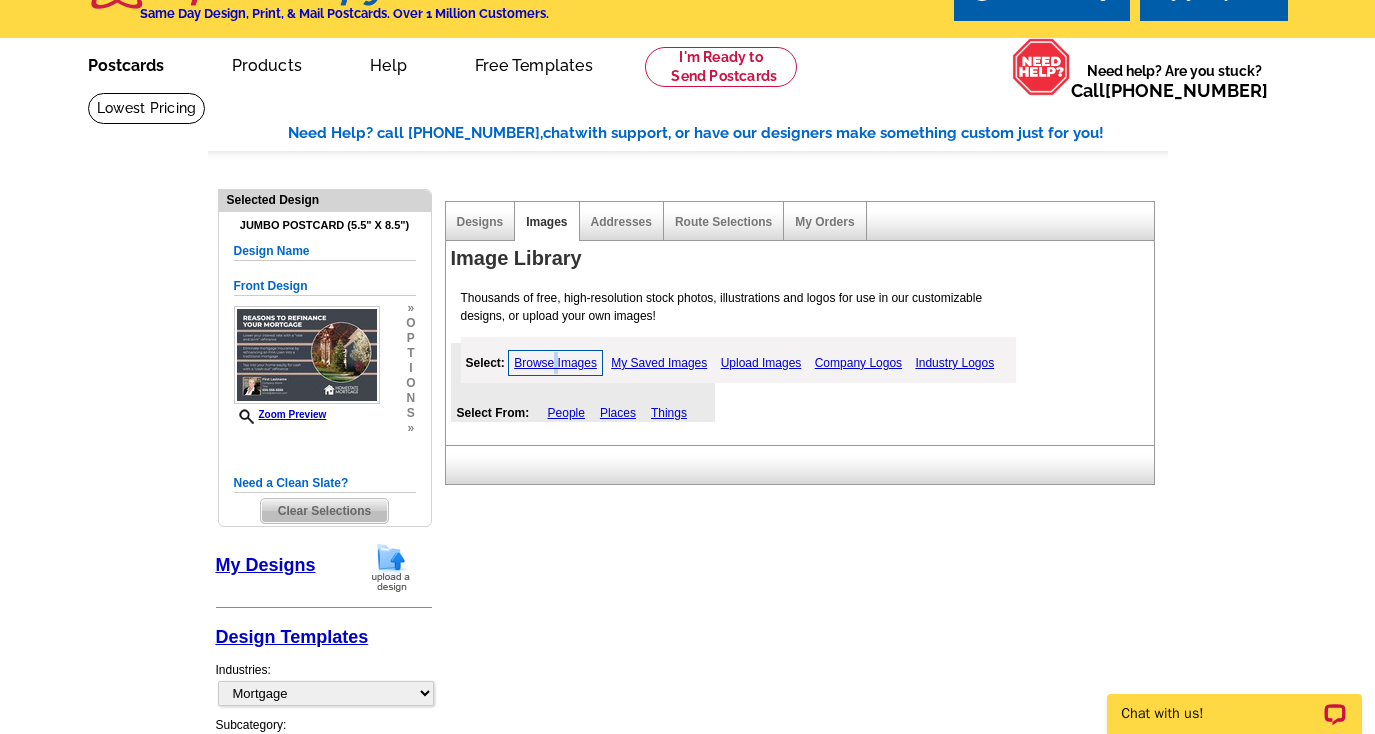 scroll, scrollTop: 42, scrollLeft: 0, axis: vertical 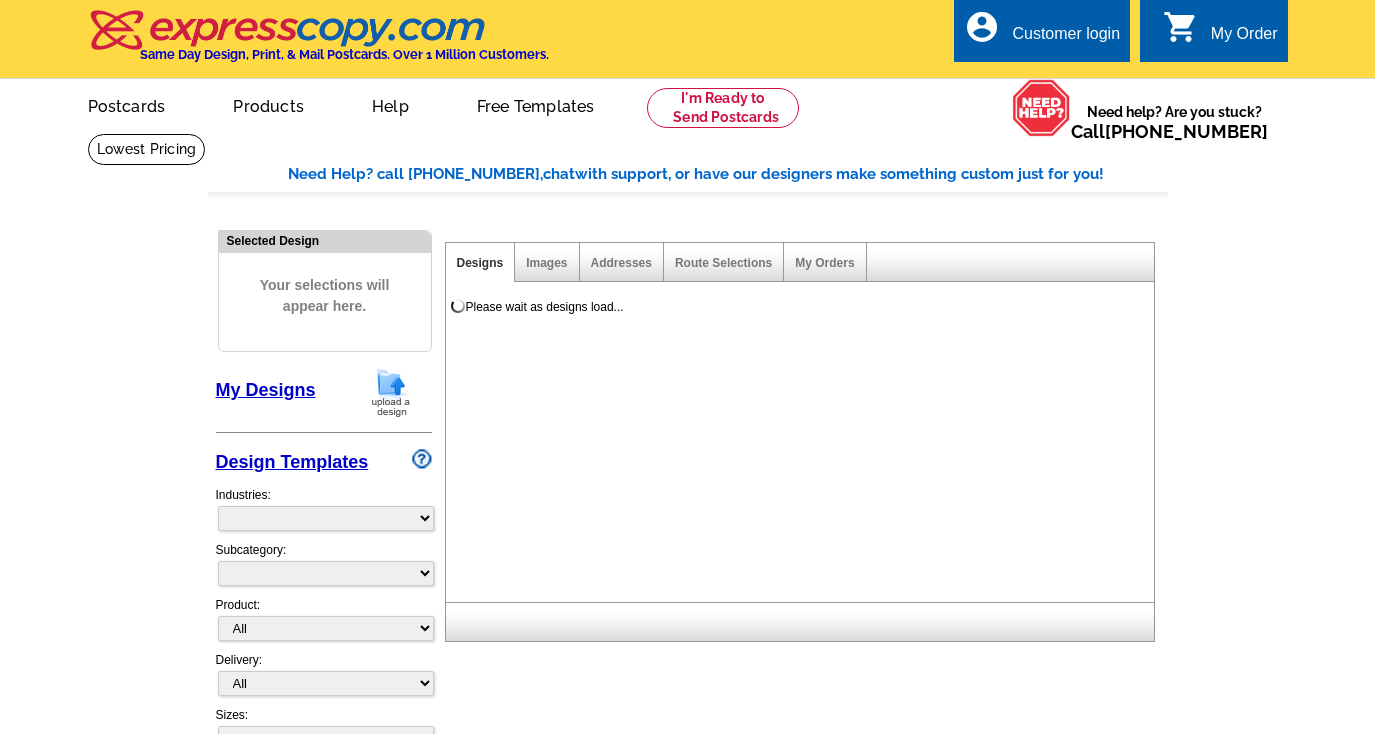 select 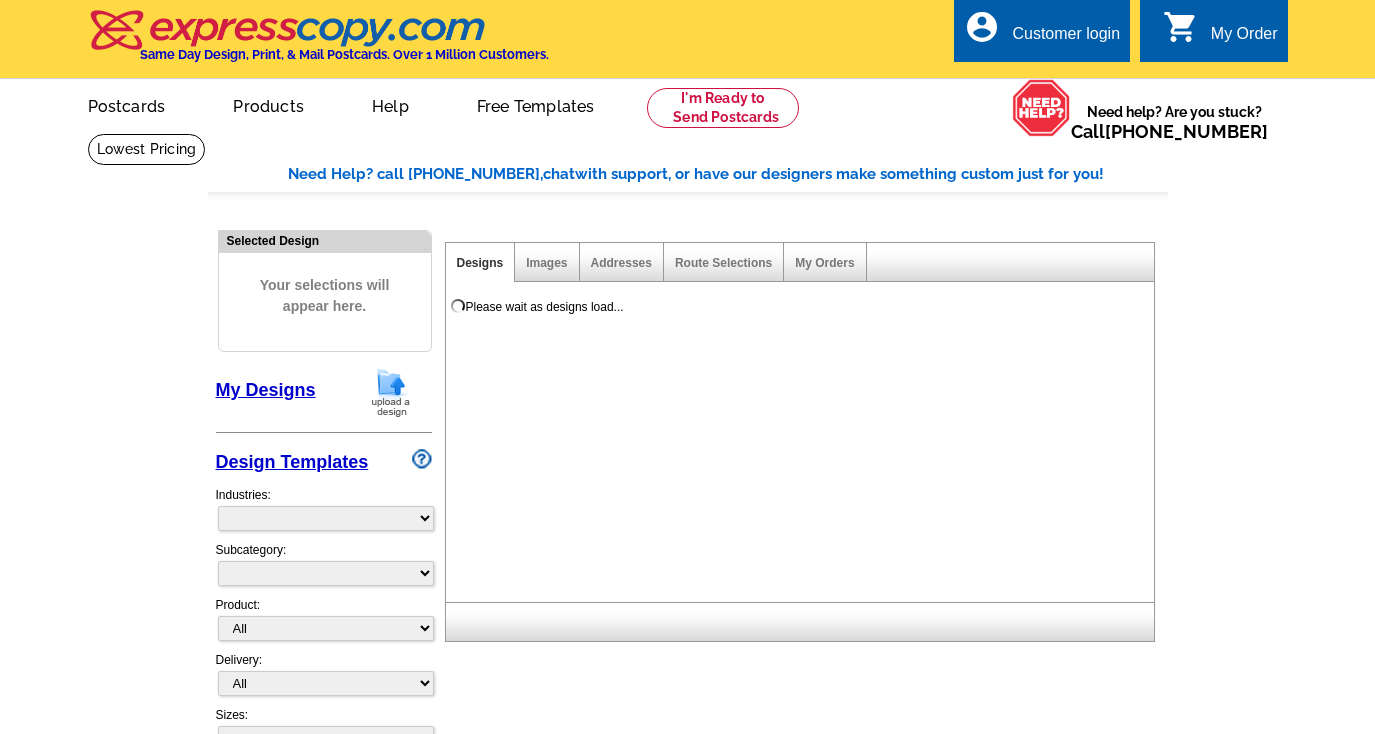 select on "2" 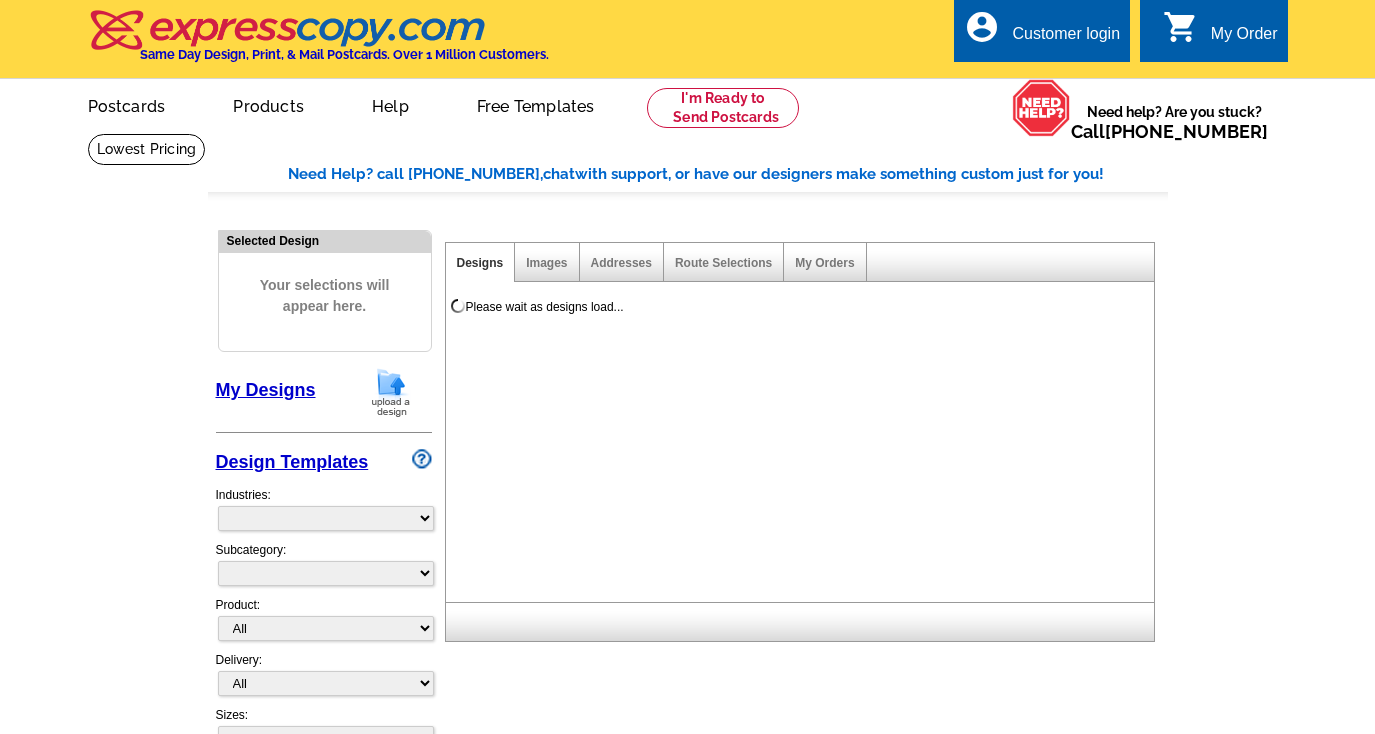 select on "back" 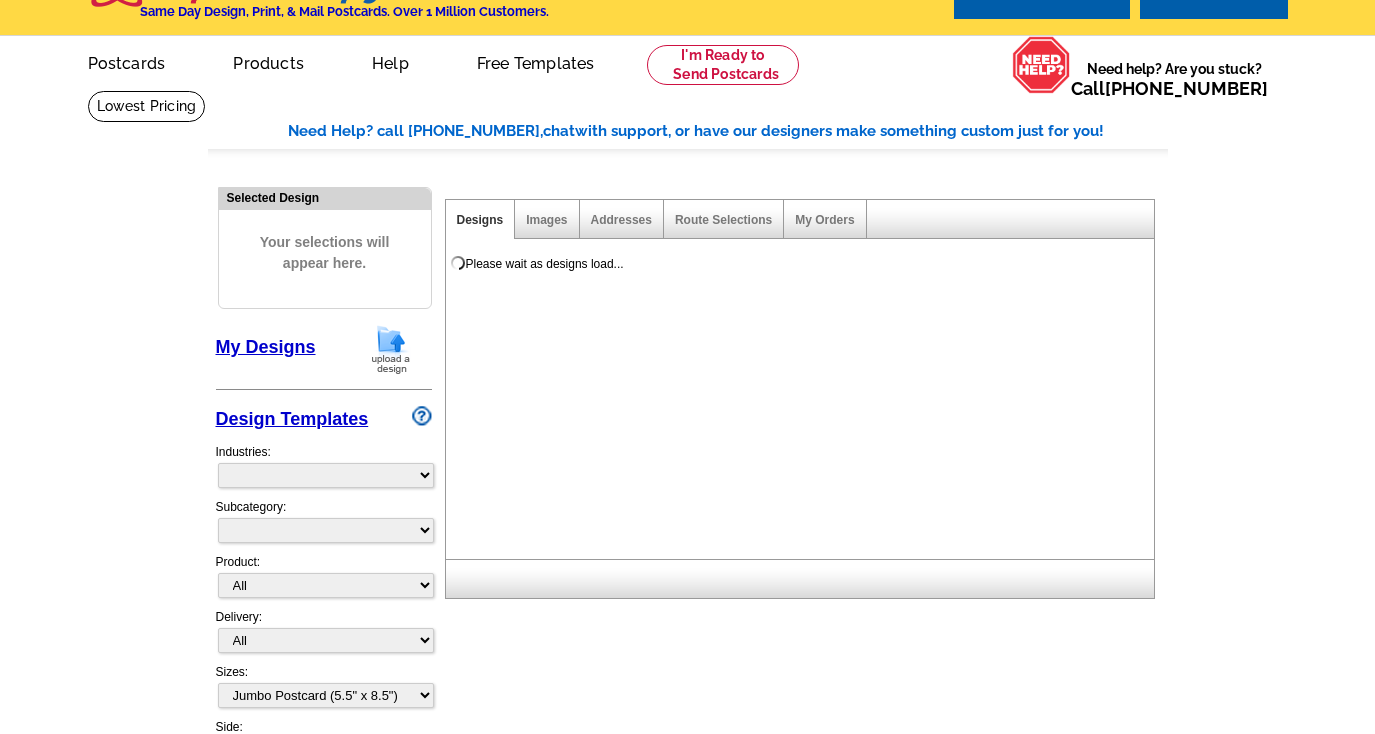 select on "774" 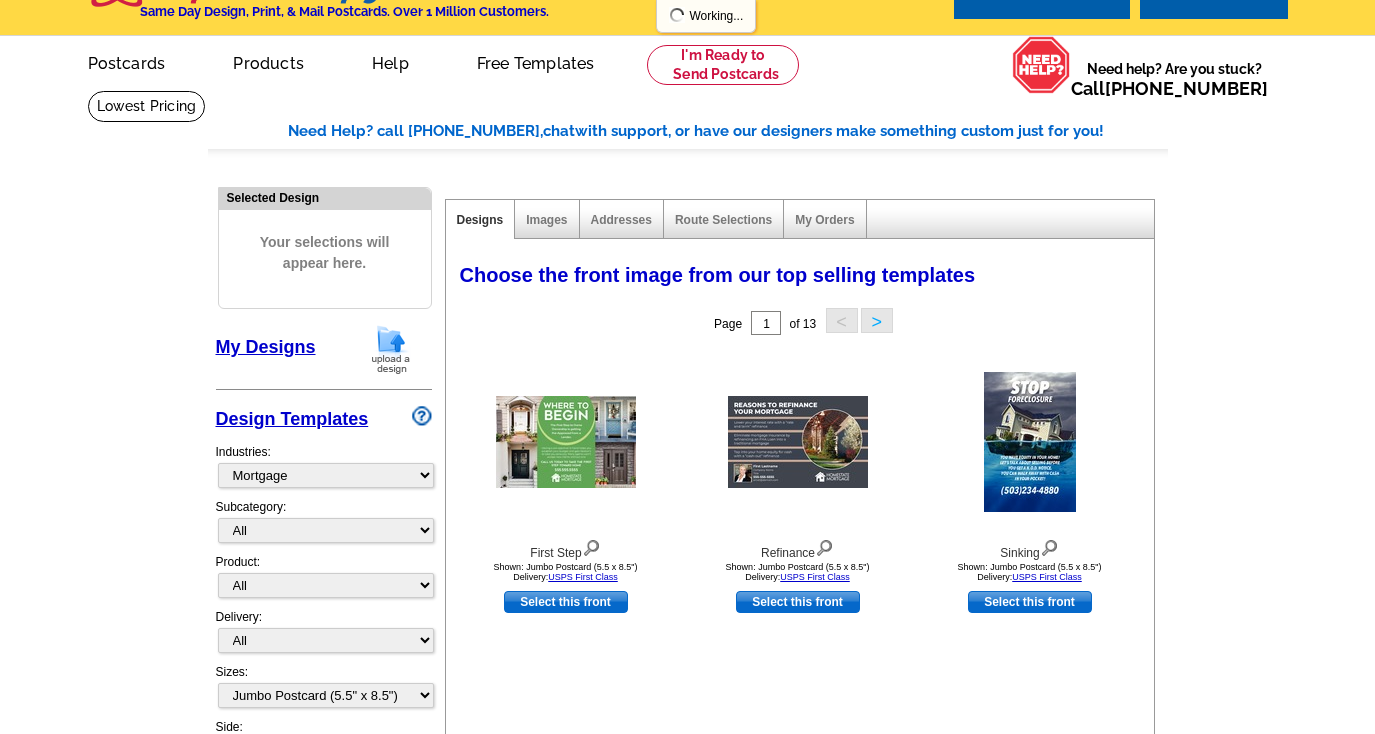 scroll, scrollTop: 42, scrollLeft: 0, axis: vertical 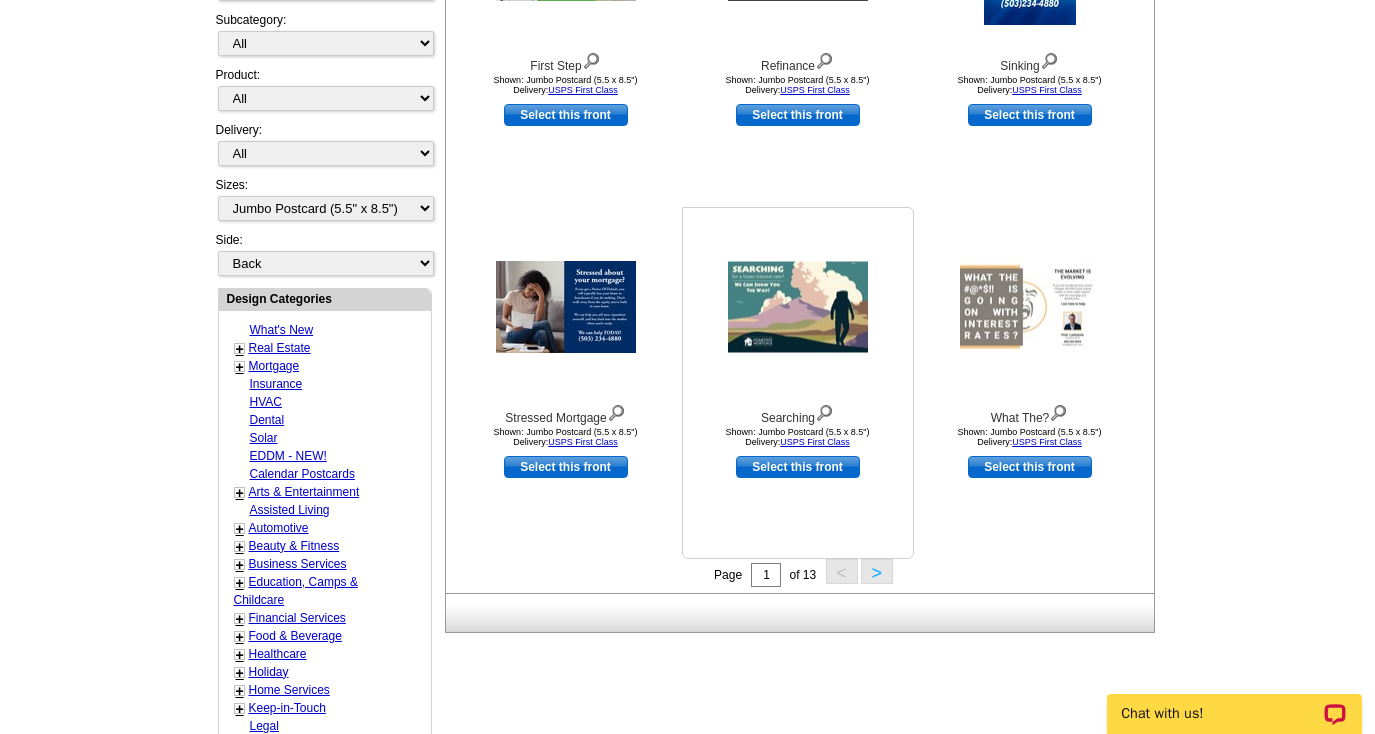 click on "Select this front" at bounding box center (798, 467) 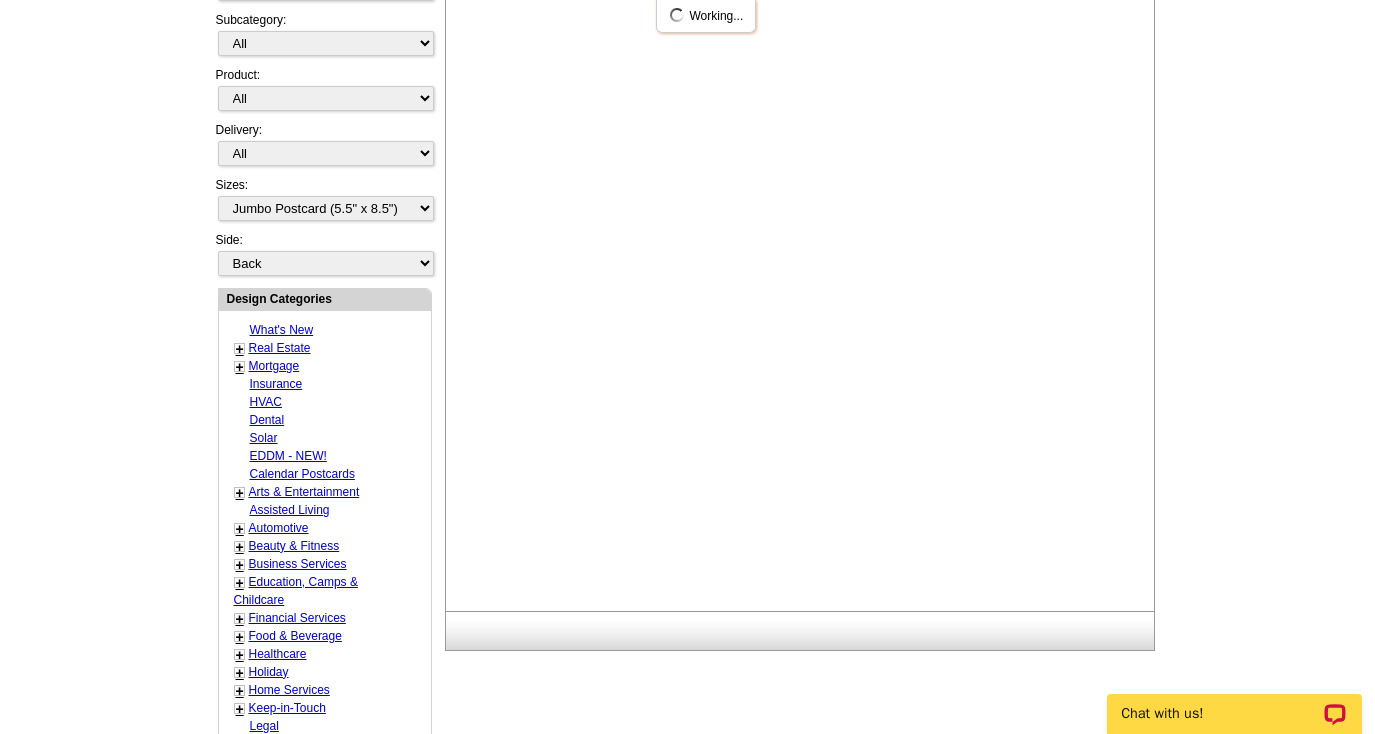 scroll, scrollTop: 0, scrollLeft: 0, axis: both 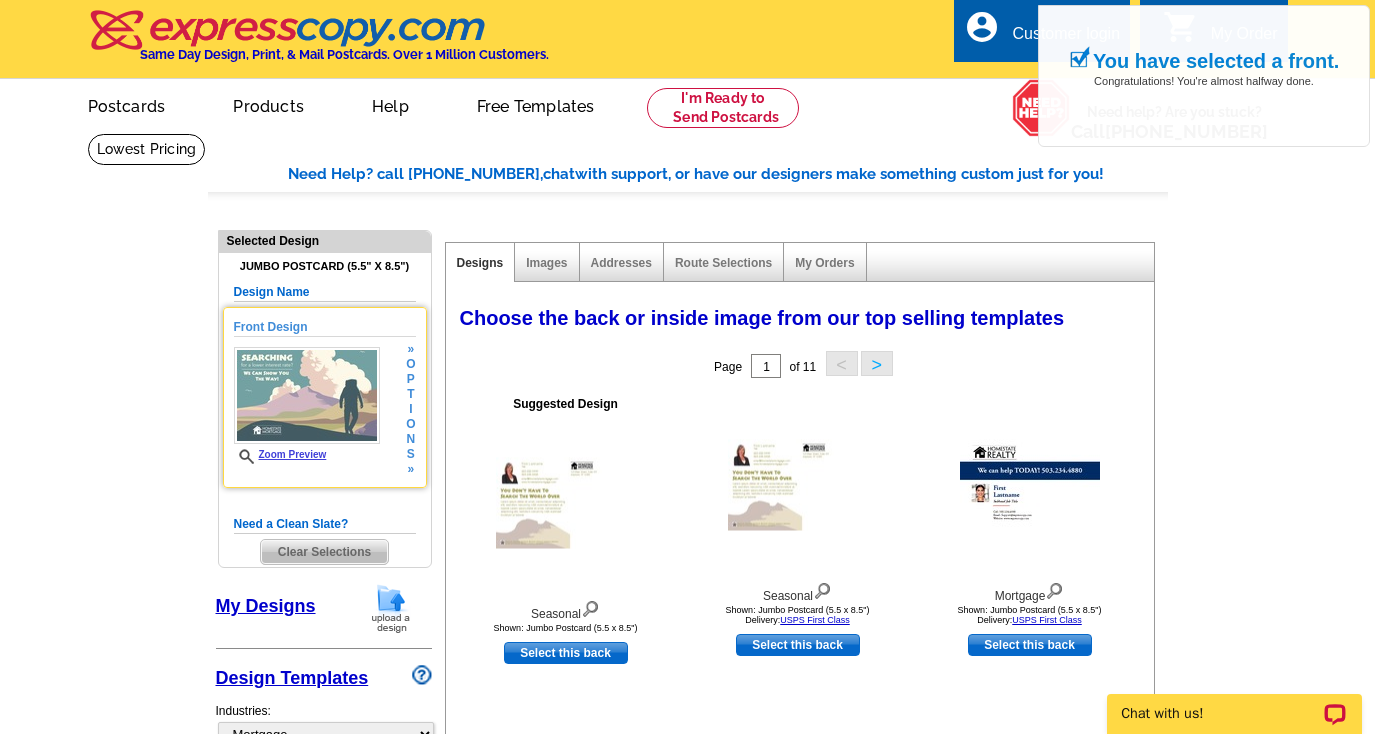 click on "Zoom Preview" at bounding box center (280, 454) 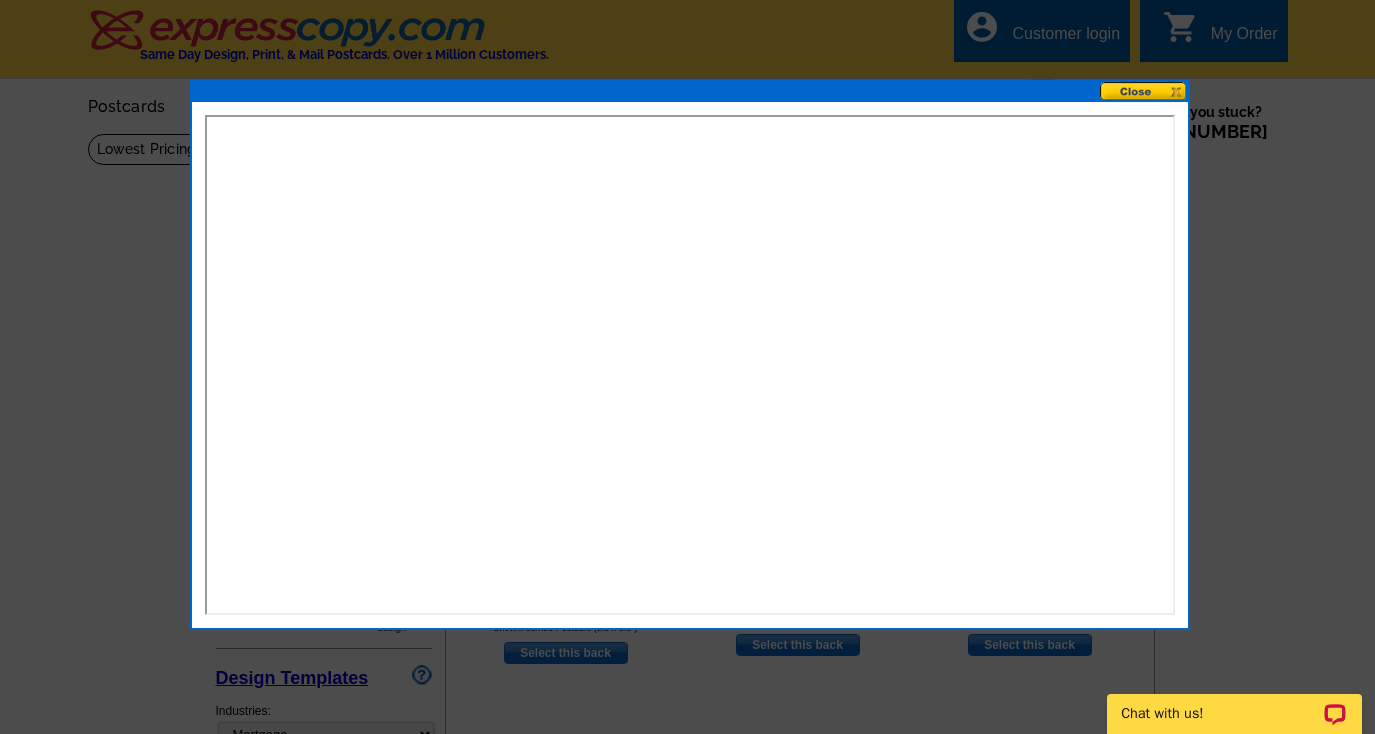 click at bounding box center [1144, 91] 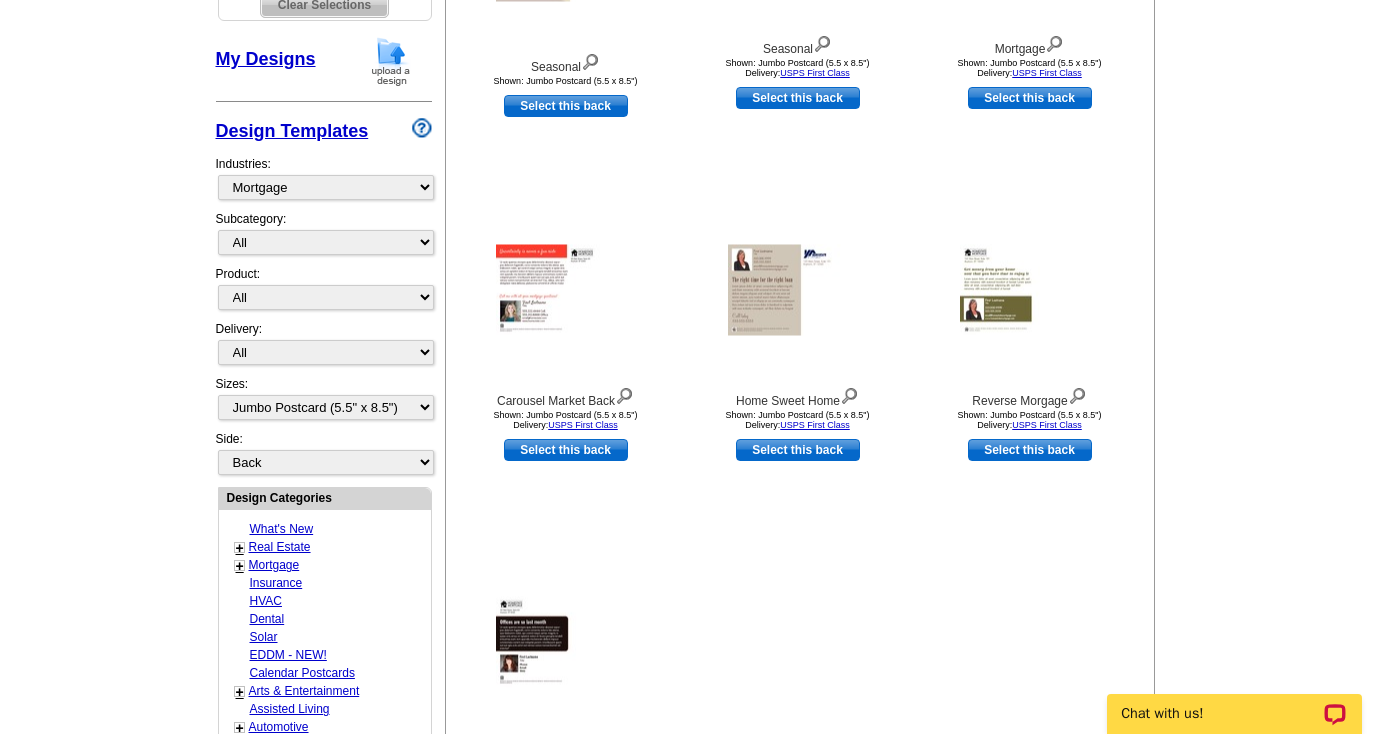 scroll, scrollTop: 563, scrollLeft: 0, axis: vertical 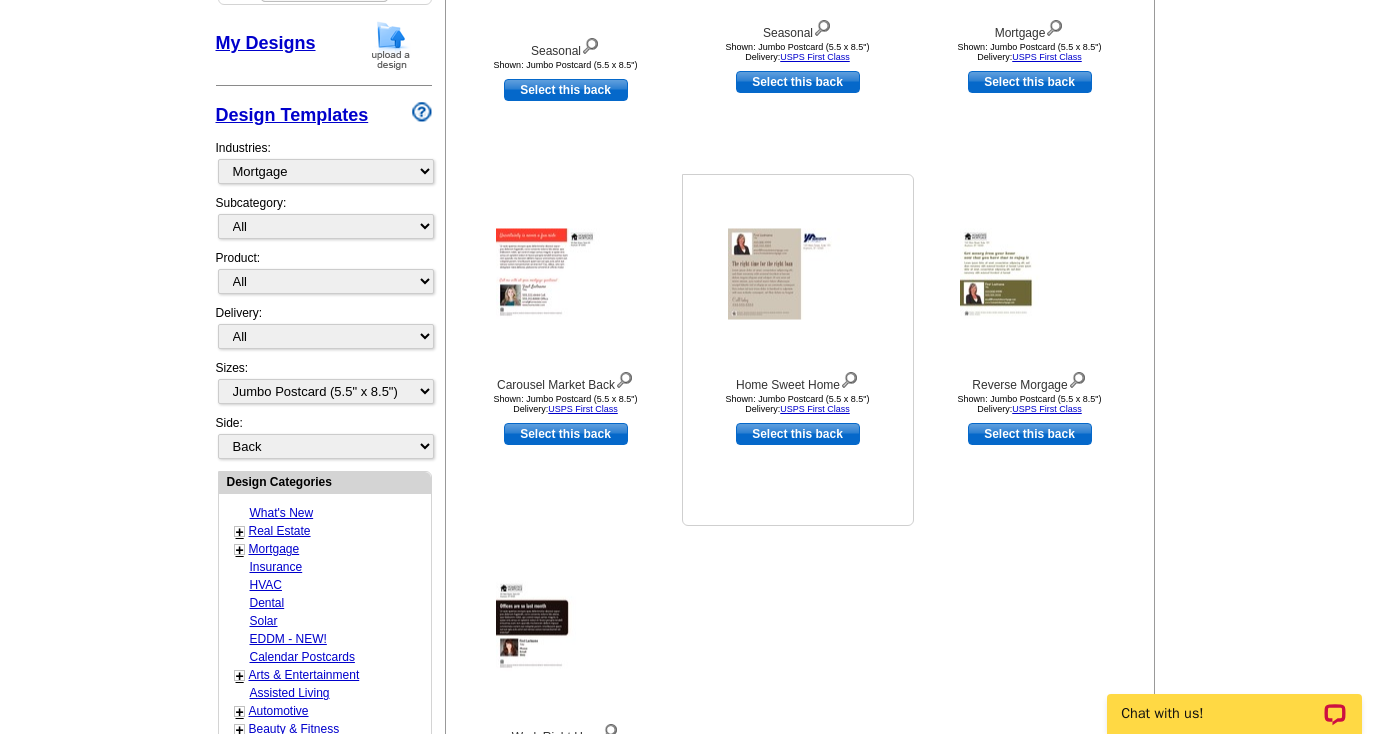 click at bounding box center [798, 274] 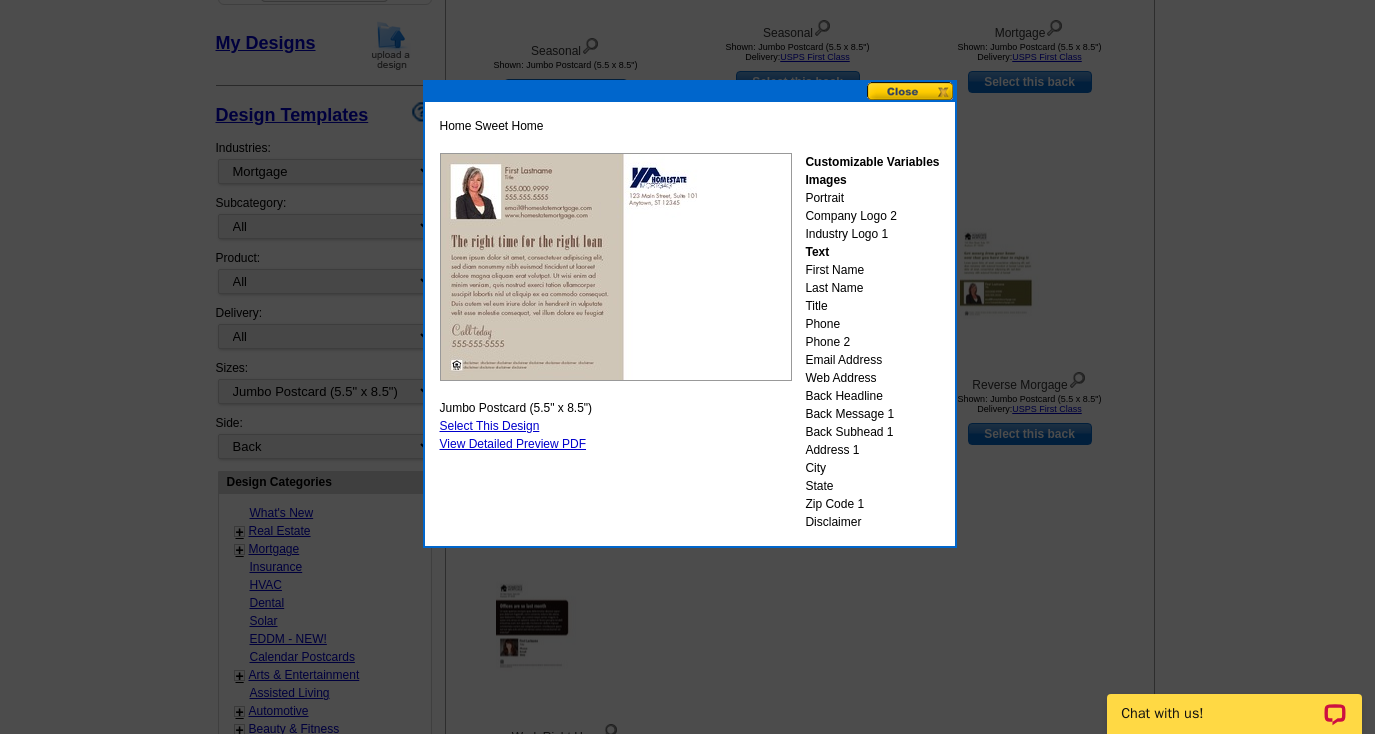 click at bounding box center [616, 267] 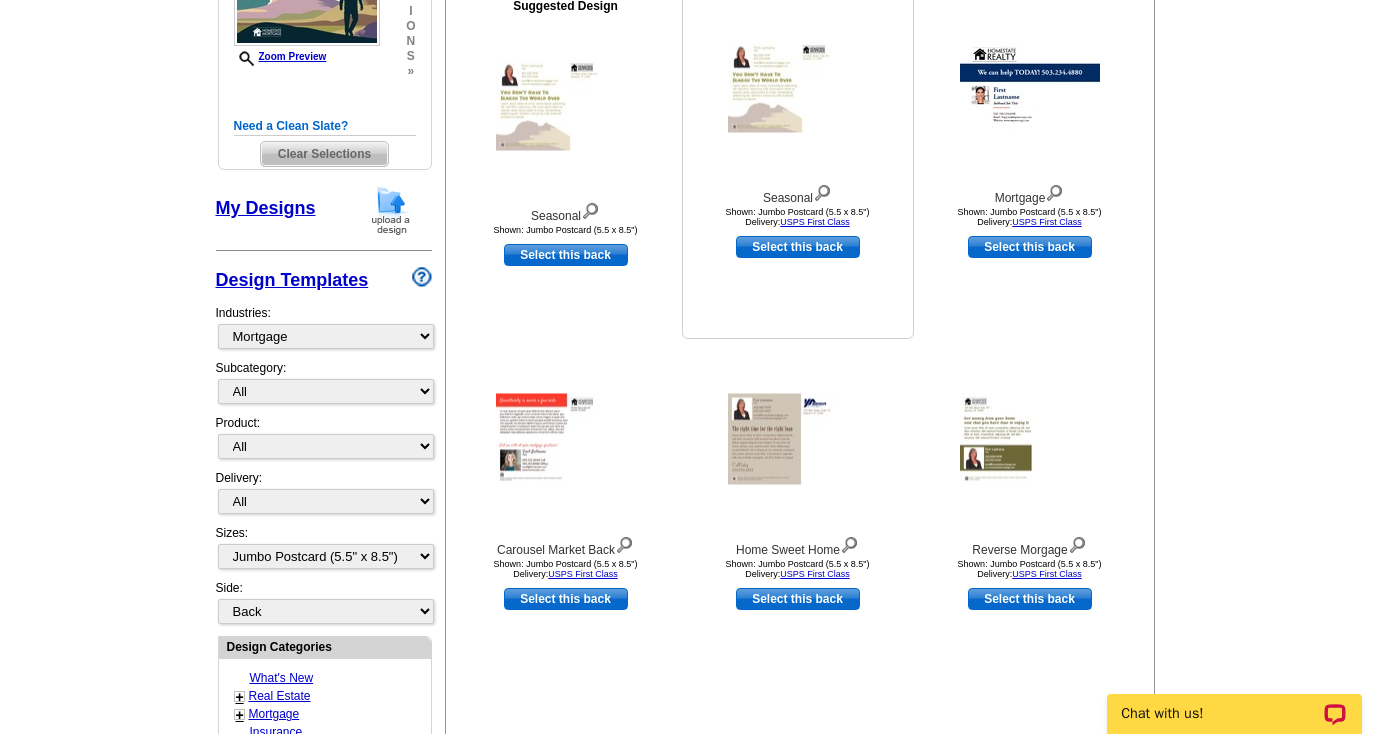 scroll, scrollTop: 193, scrollLeft: 0, axis: vertical 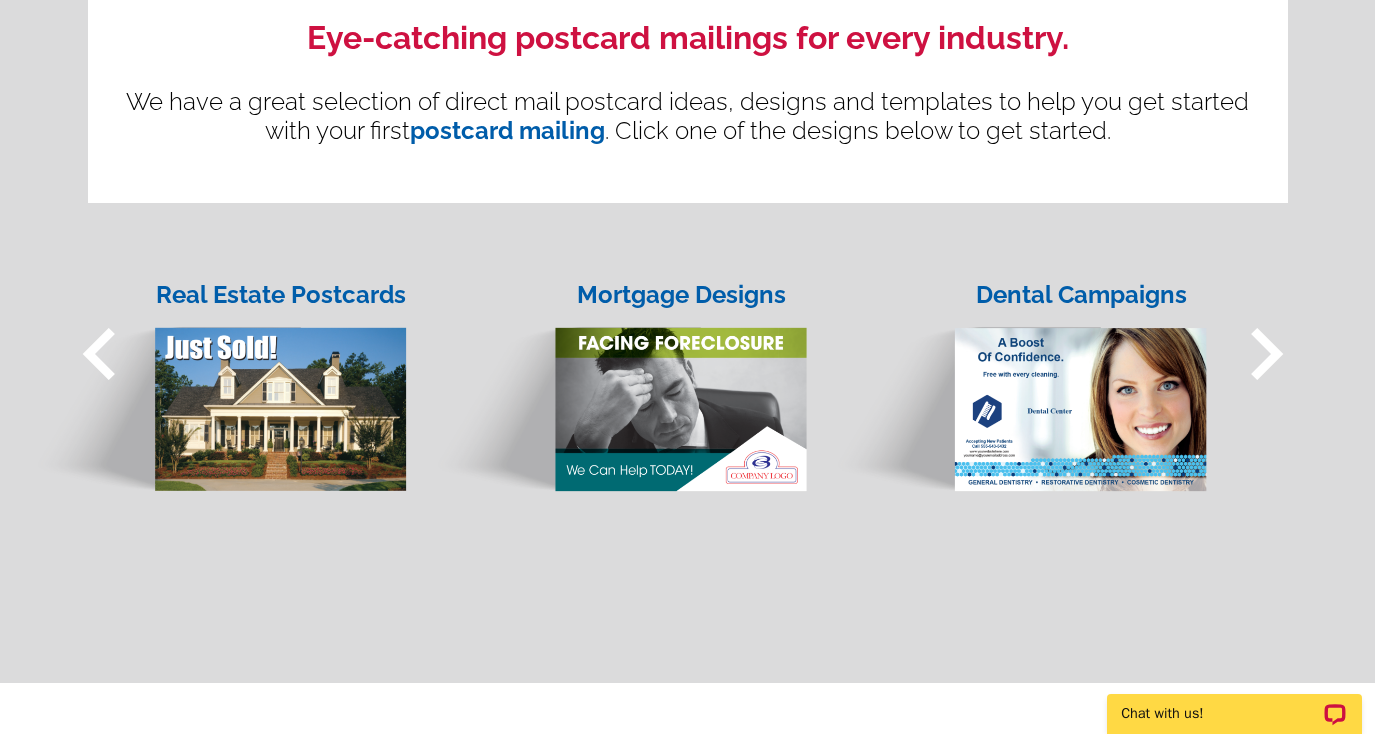click on "Mortgage Designs" at bounding box center (681, 295) 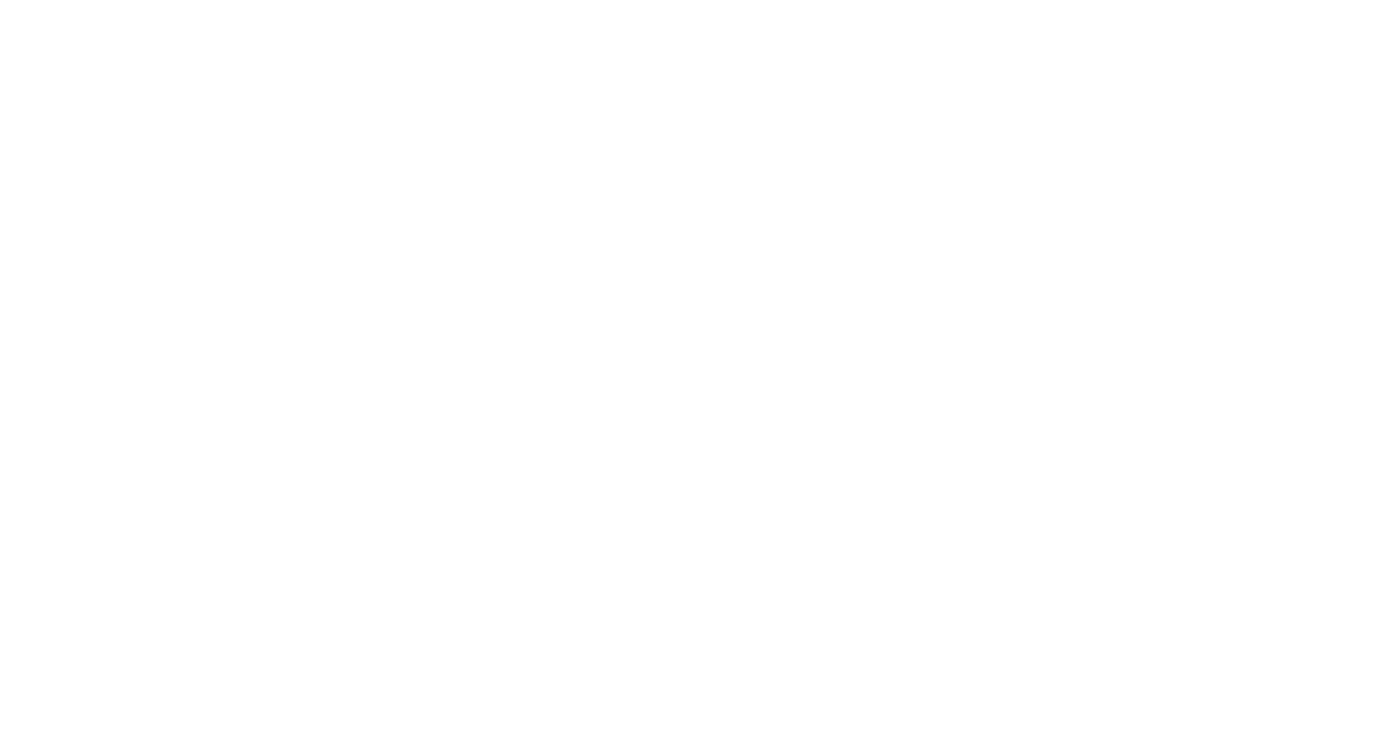 scroll, scrollTop: 0, scrollLeft: 0, axis: both 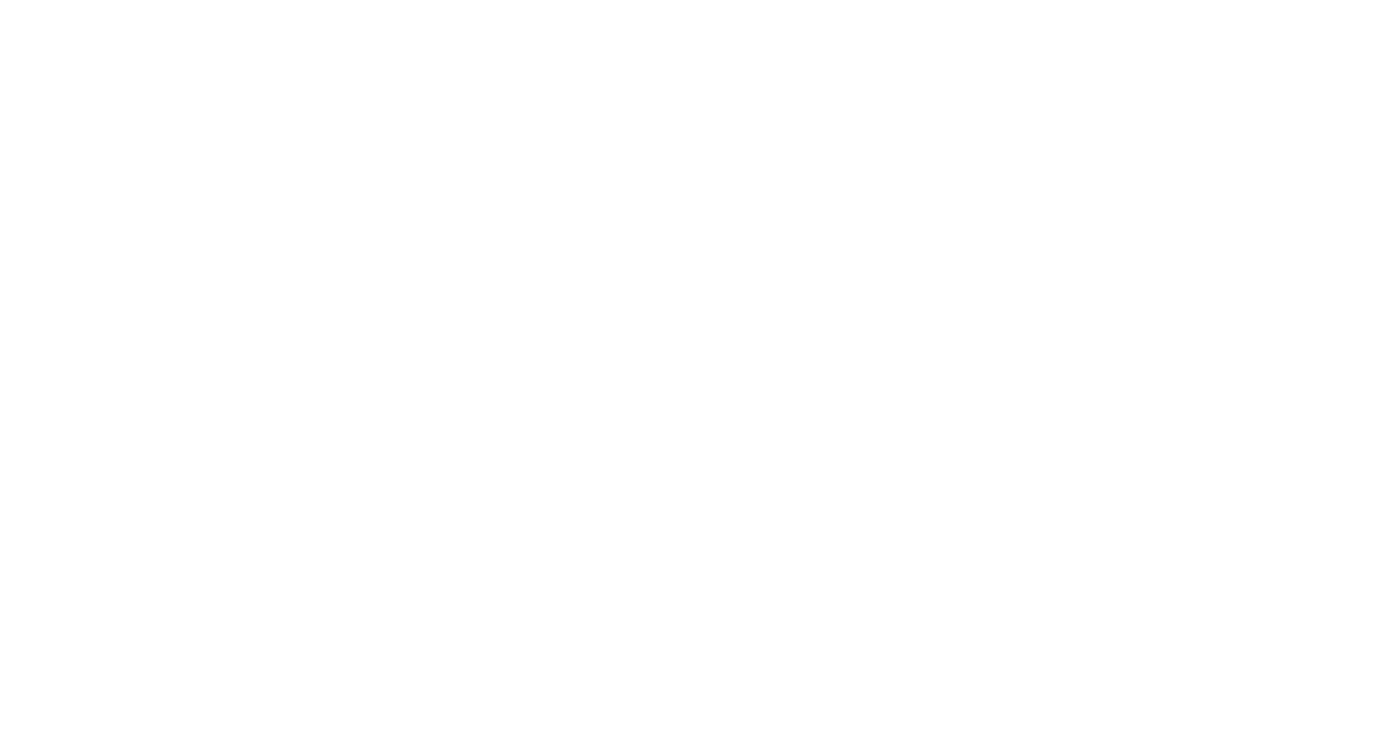 select on "1" 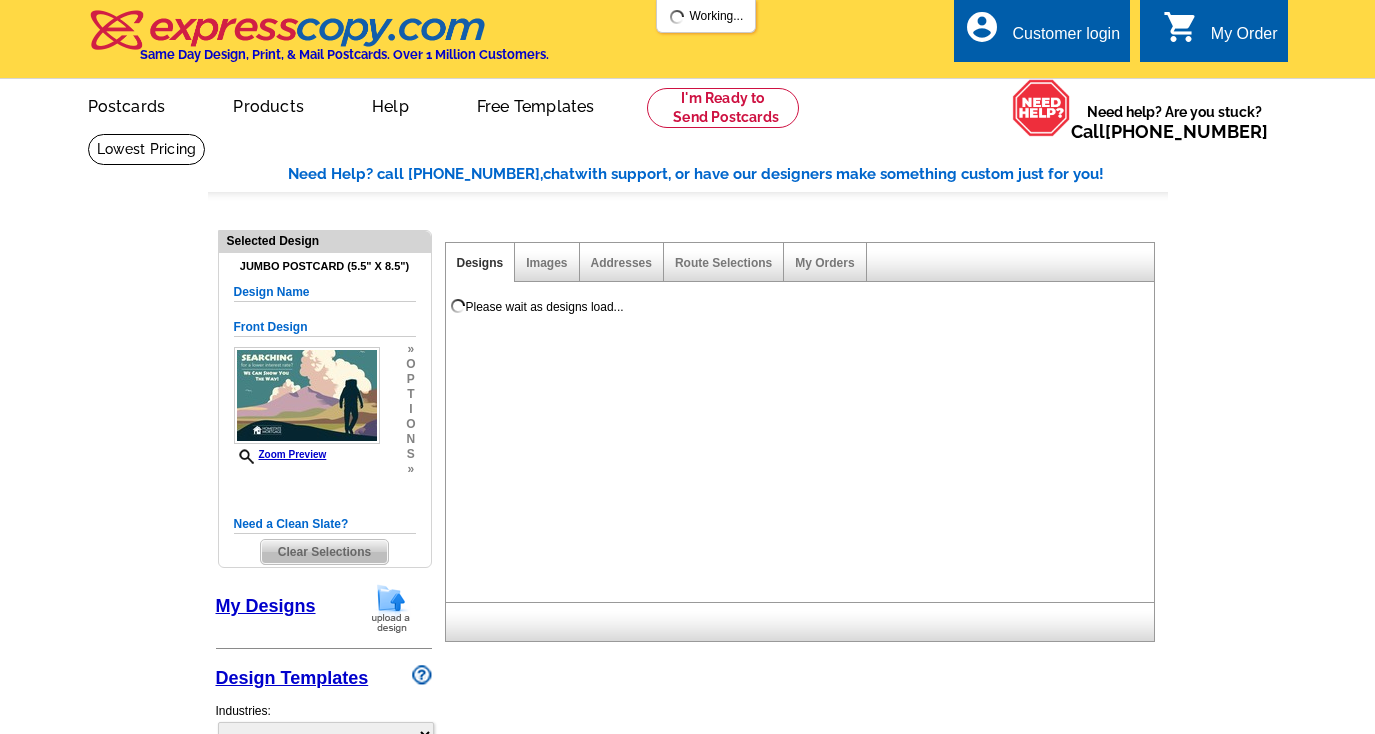 select on "774" 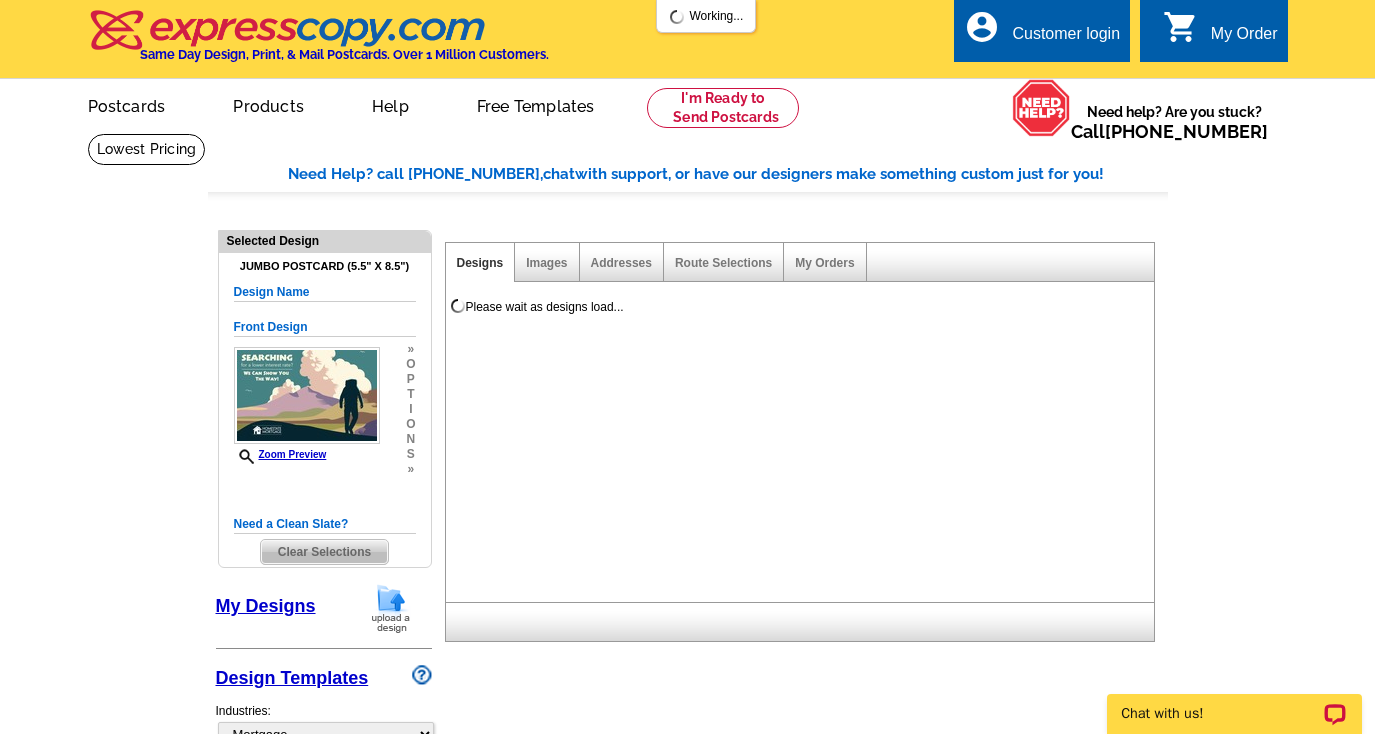 scroll, scrollTop: 0, scrollLeft: 0, axis: both 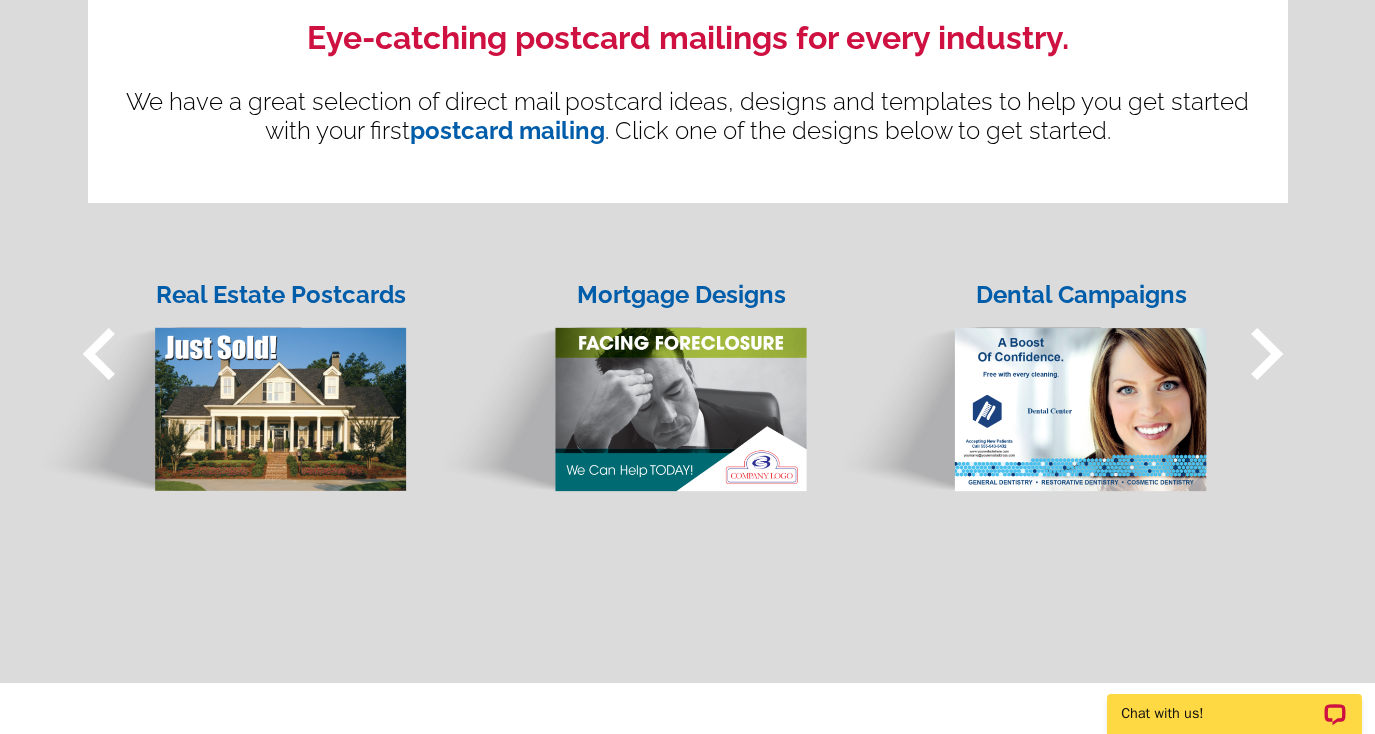 click on "Real Estate Postcards" at bounding box center [281, 295] 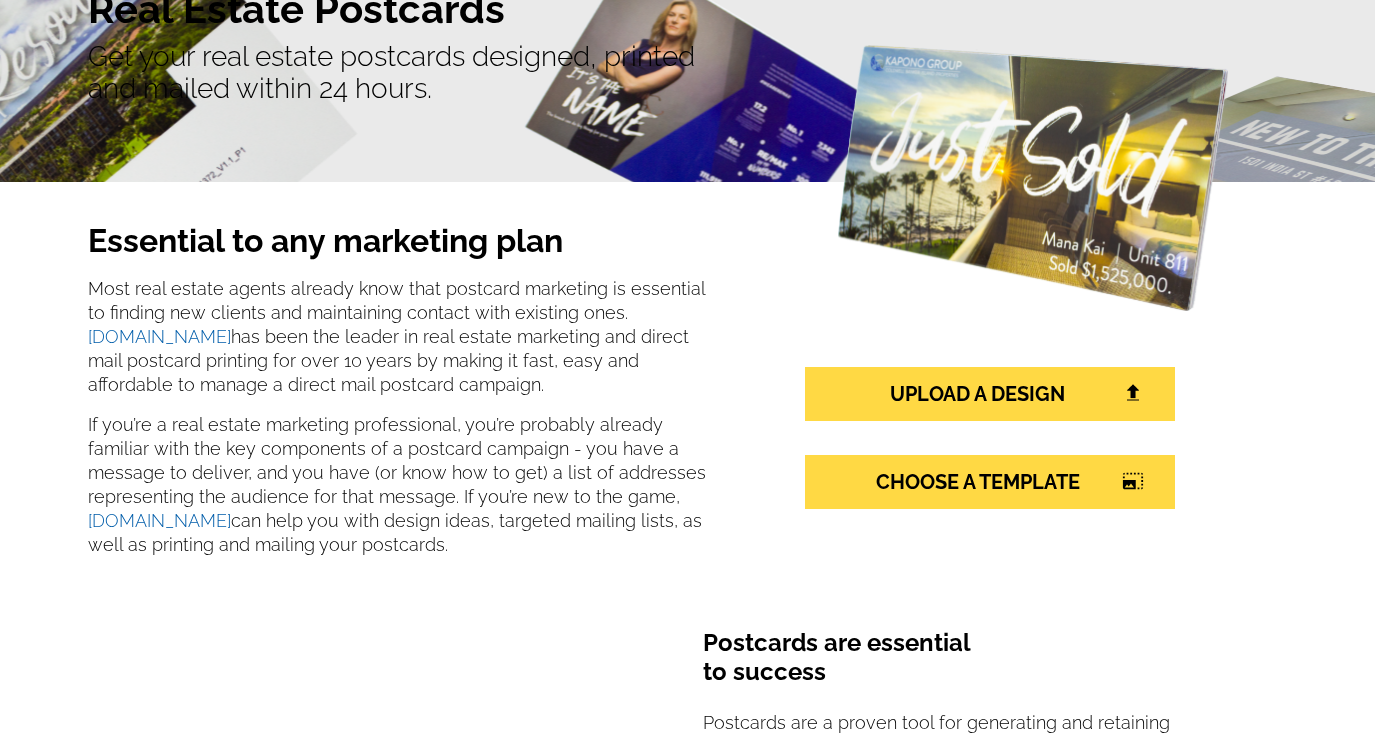 scroll, scrollTop: 296, scrollLeft: 0, axis: vertical 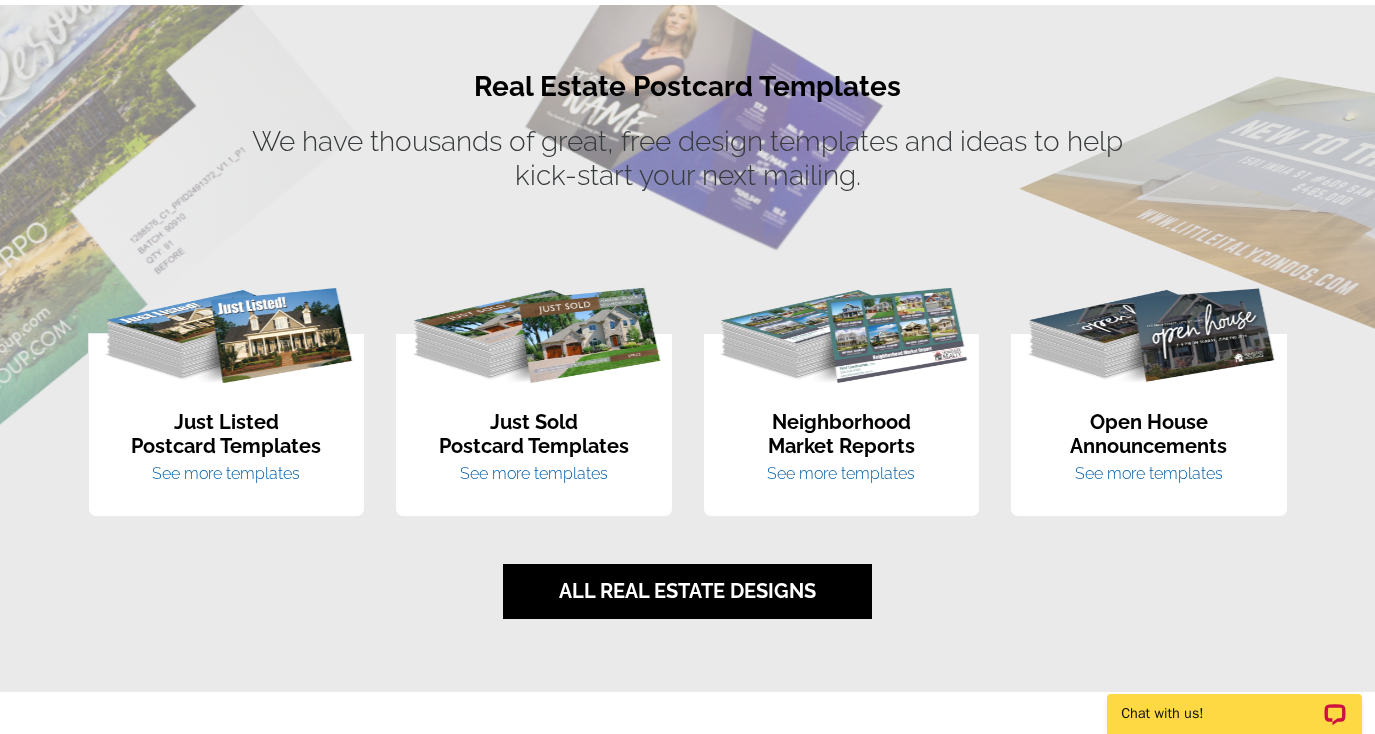 click on "See more templates" at bounding box center [1149, 473] 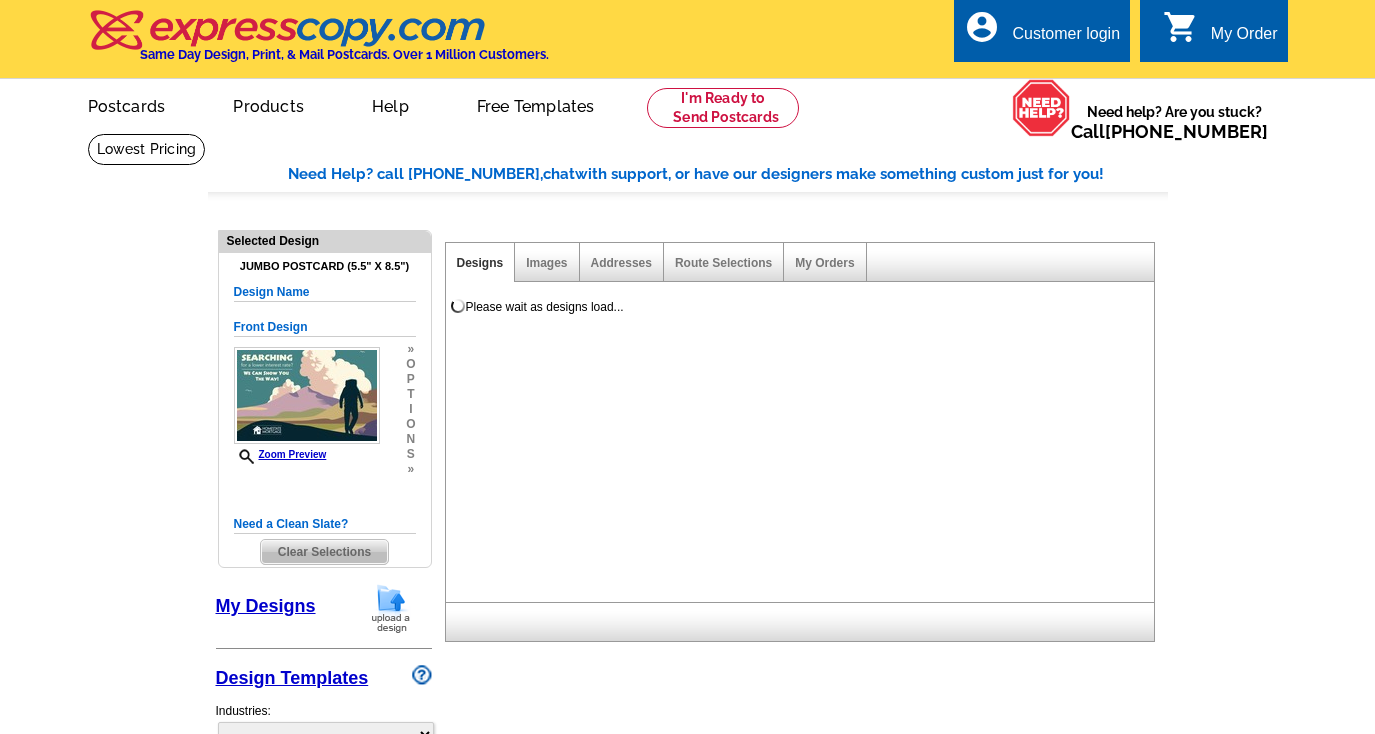 select on "1" 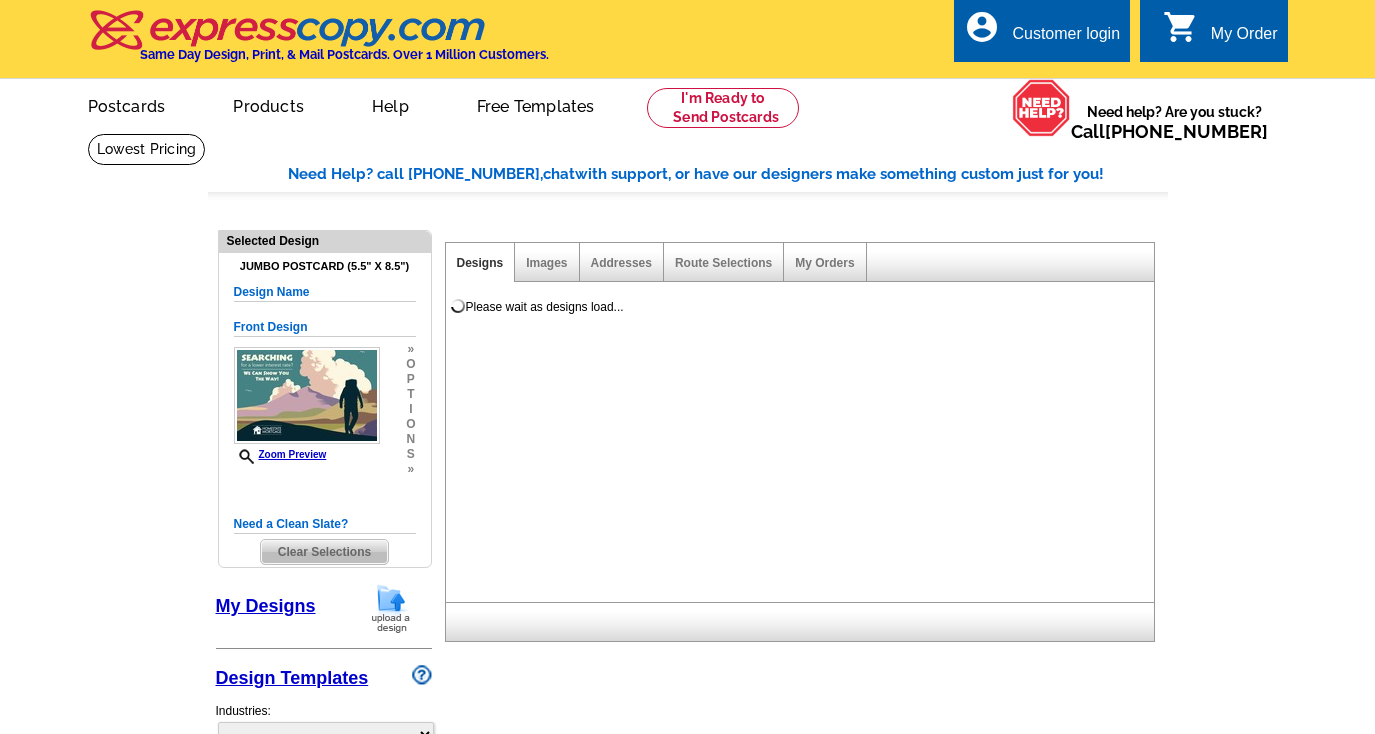 select on "2" 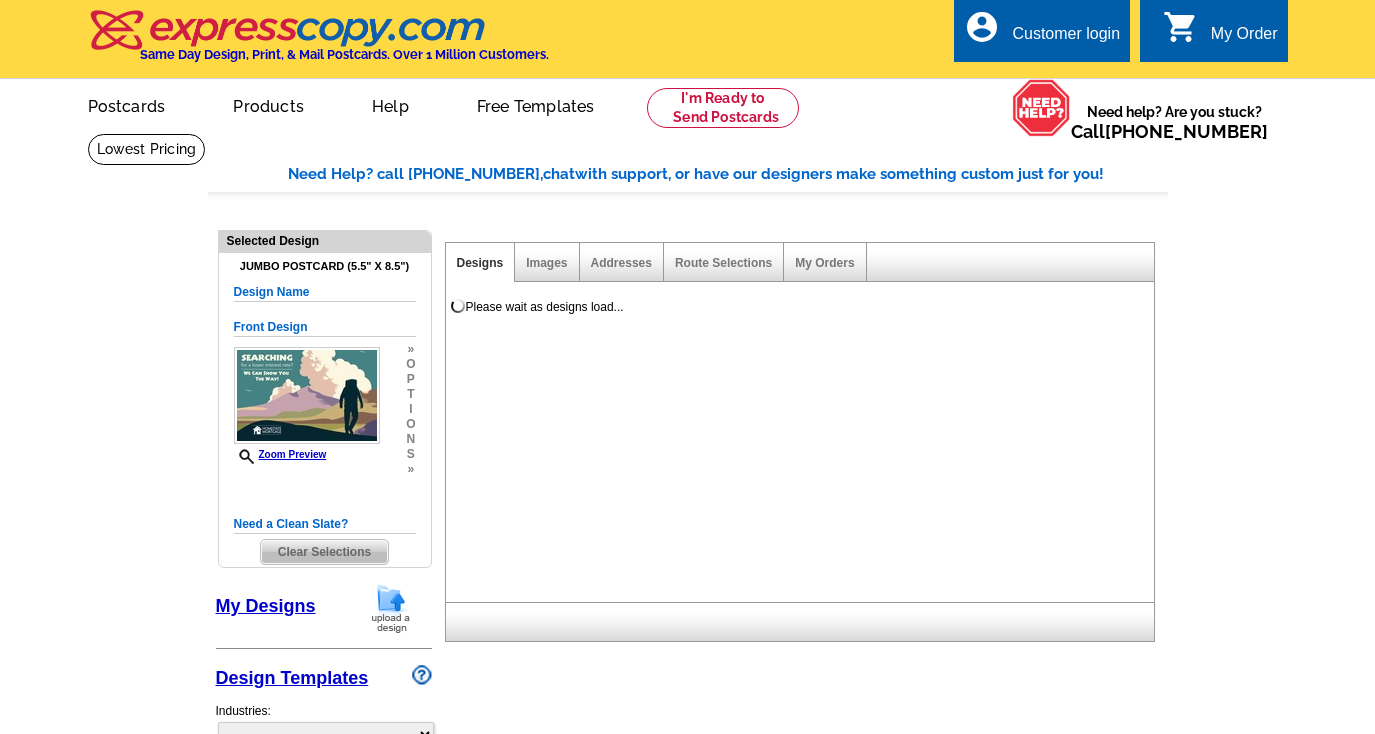 select on "back" 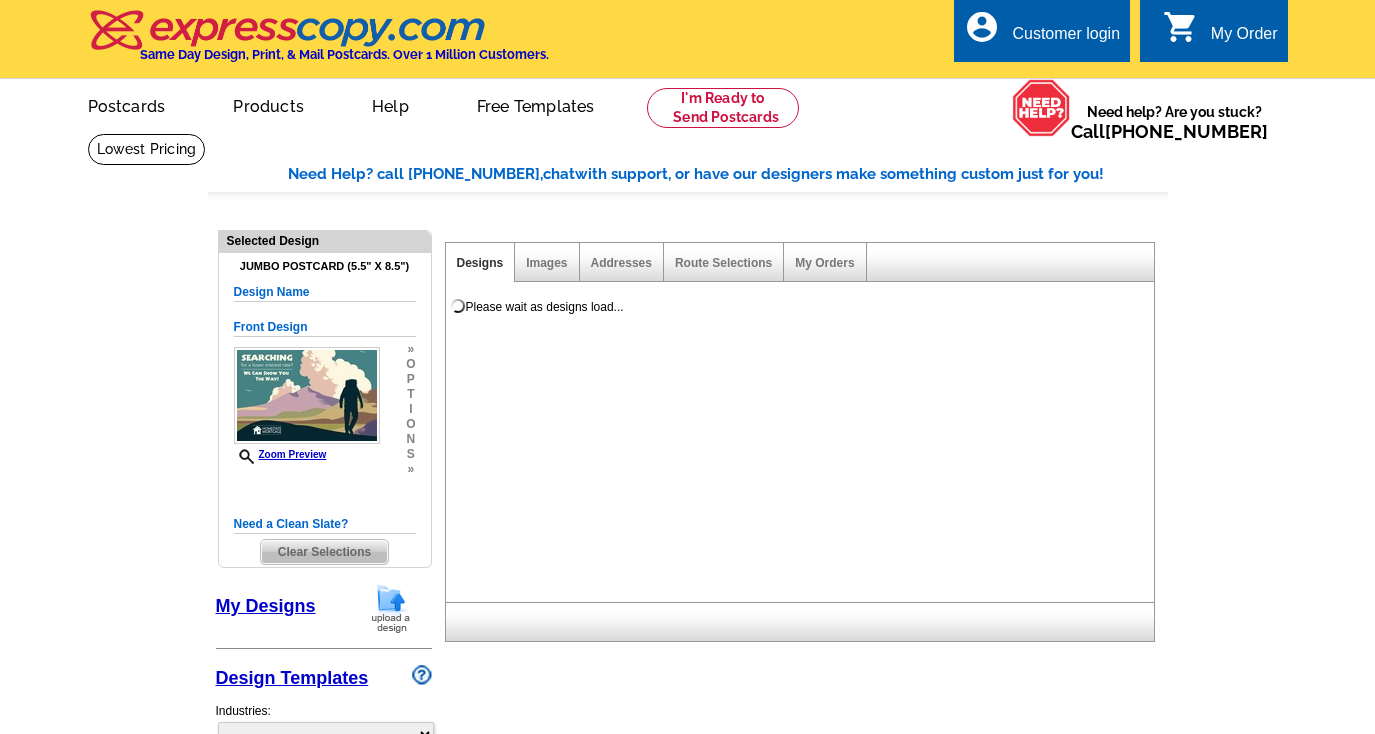 scroll, scrollTop: 0, scrollLeft: 0, axis: both 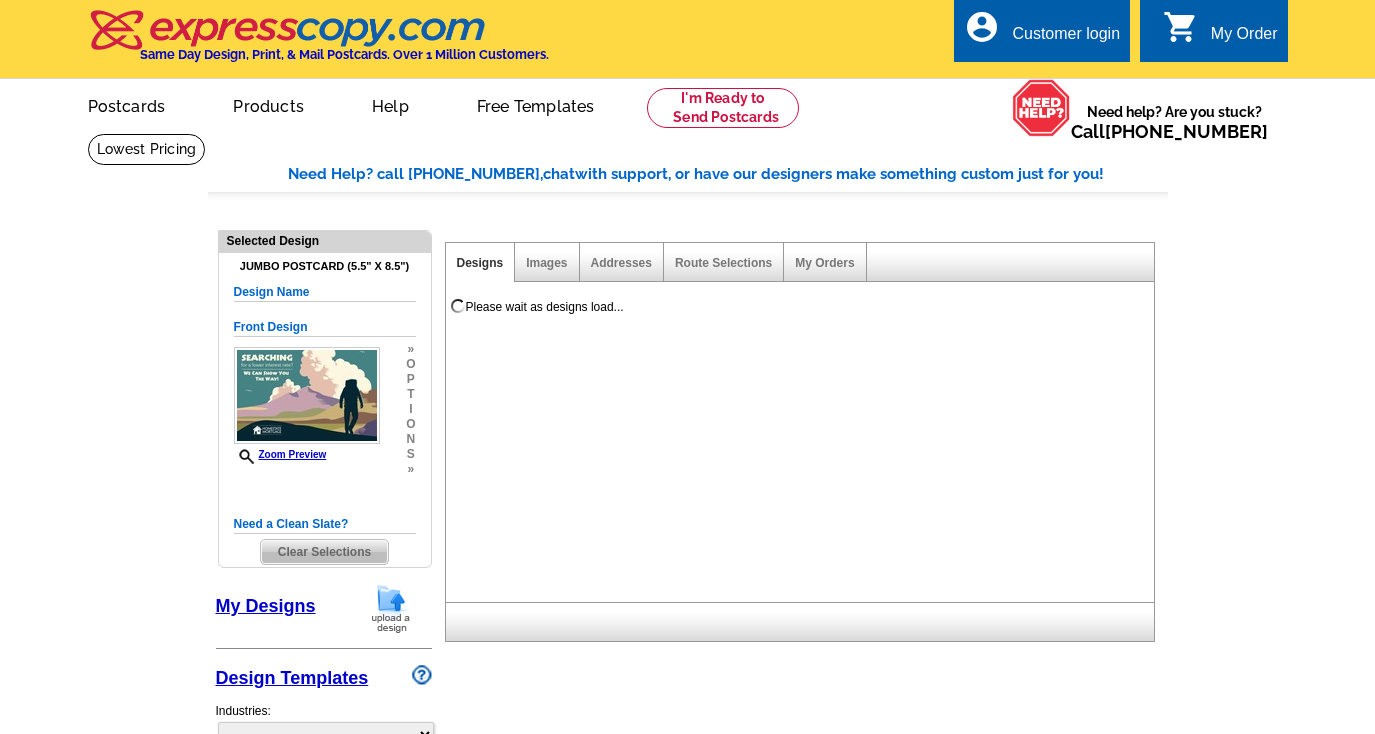 select on "785" 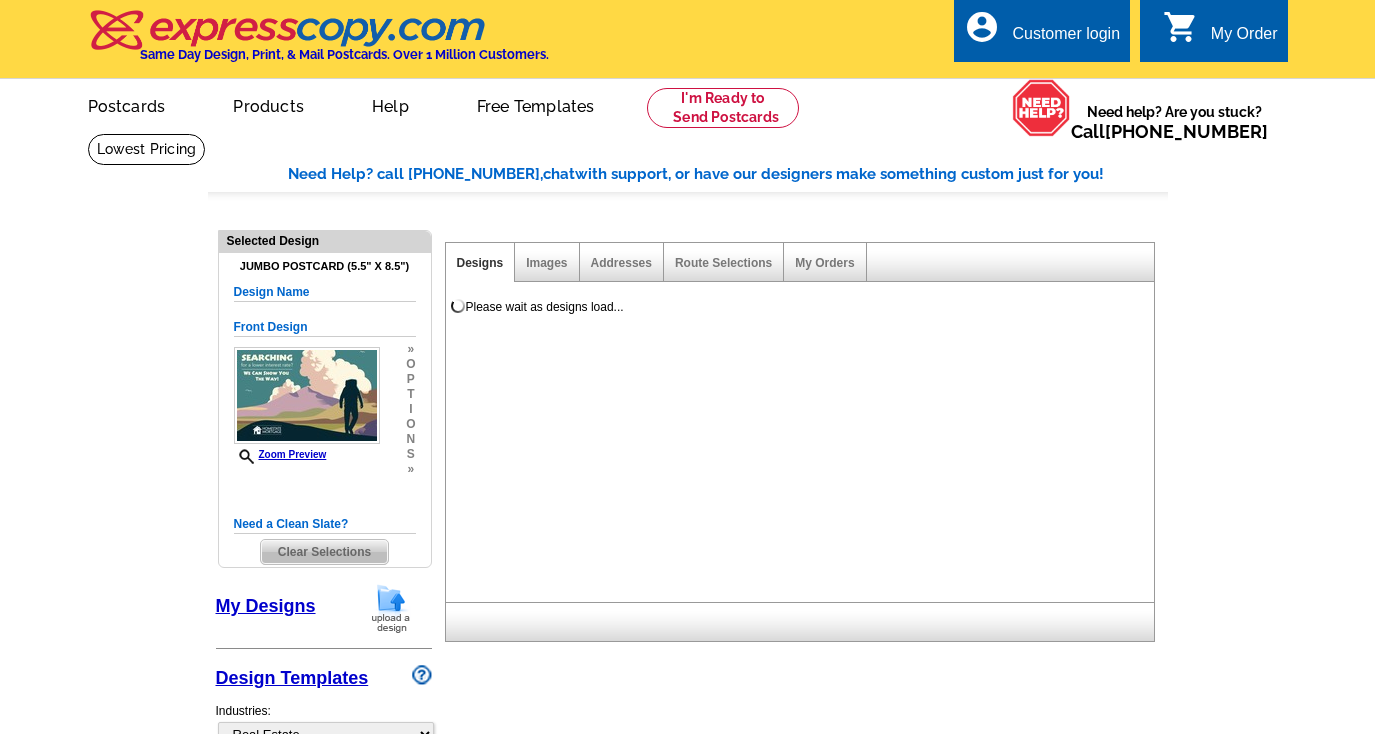 select on "792" 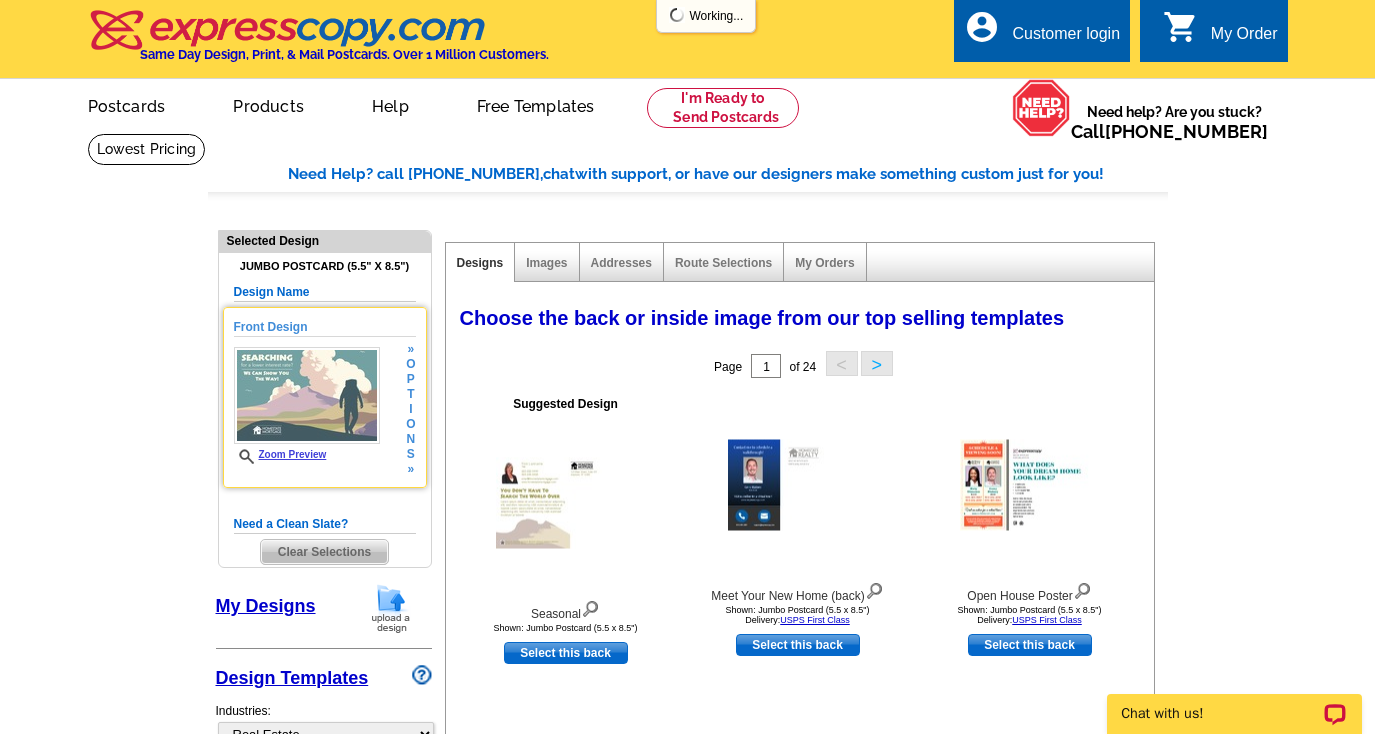 scroll, scrollTop: 0, scrollLeft: 0, axis: both 